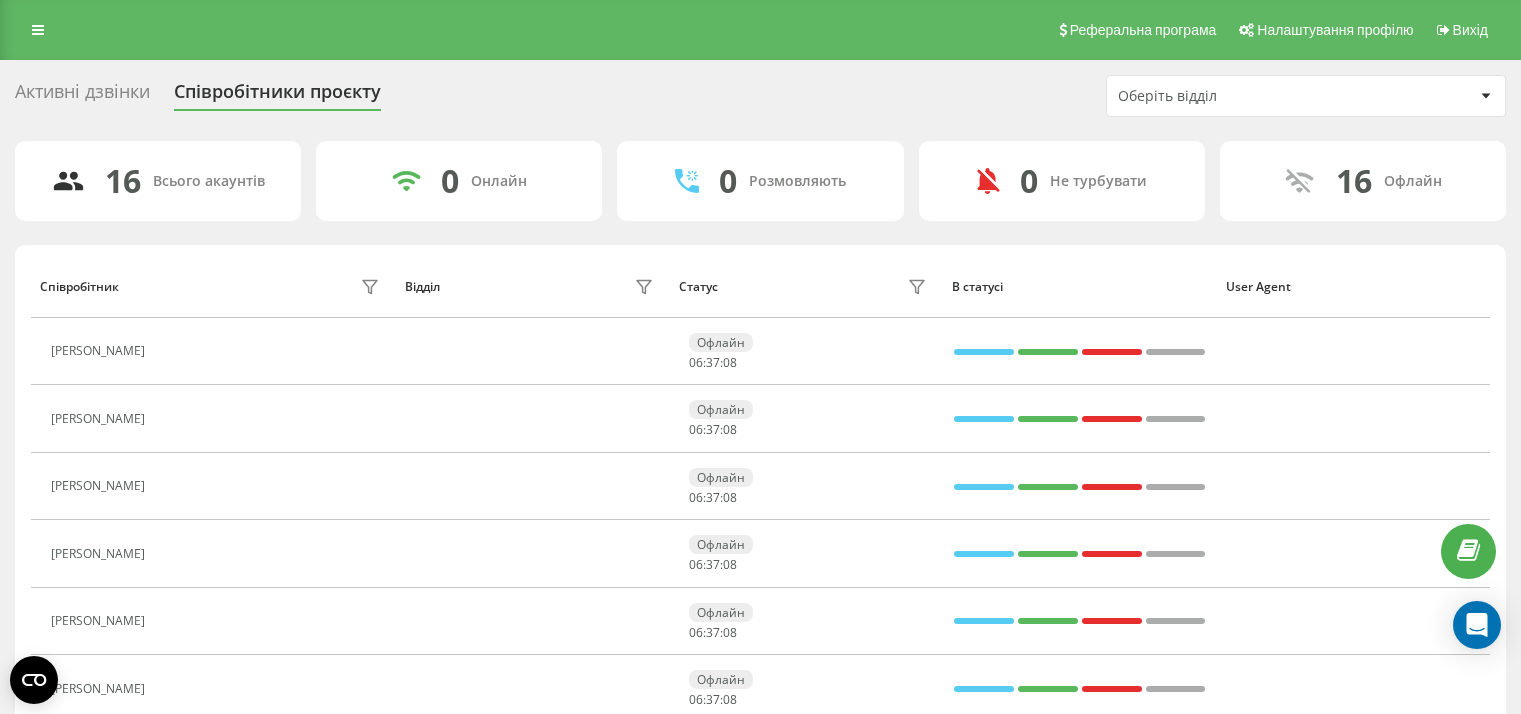scroll, scrollTop: 408, scrollLeft: 0, axis: vertical 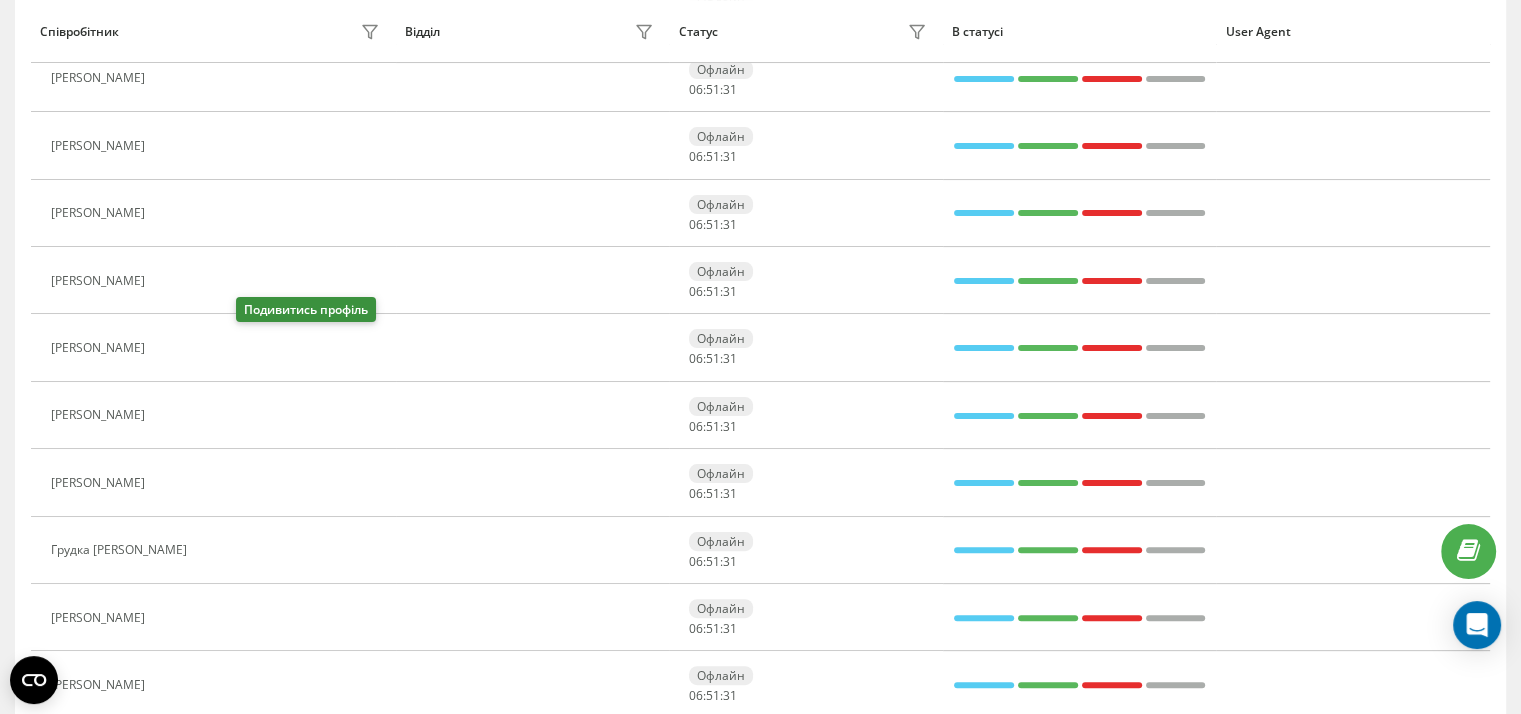 click 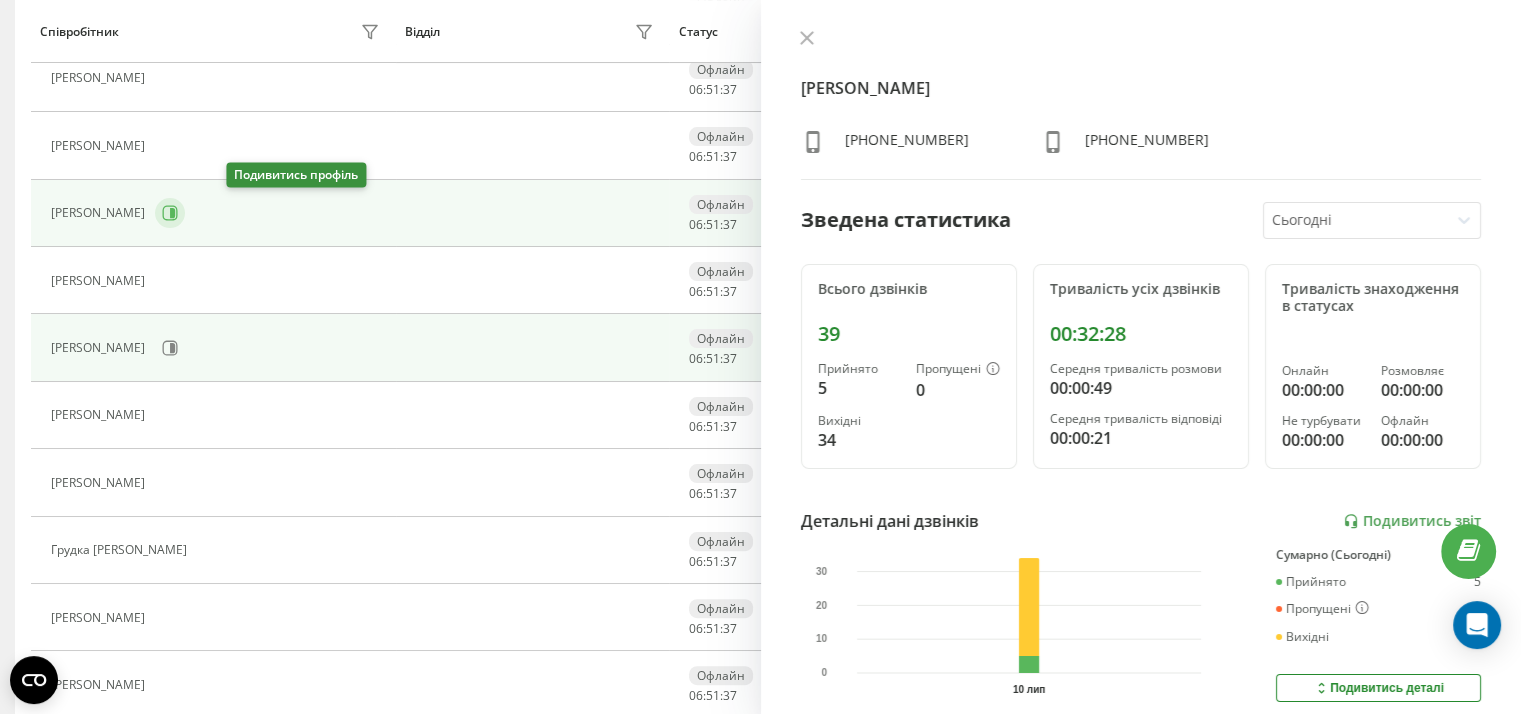 click 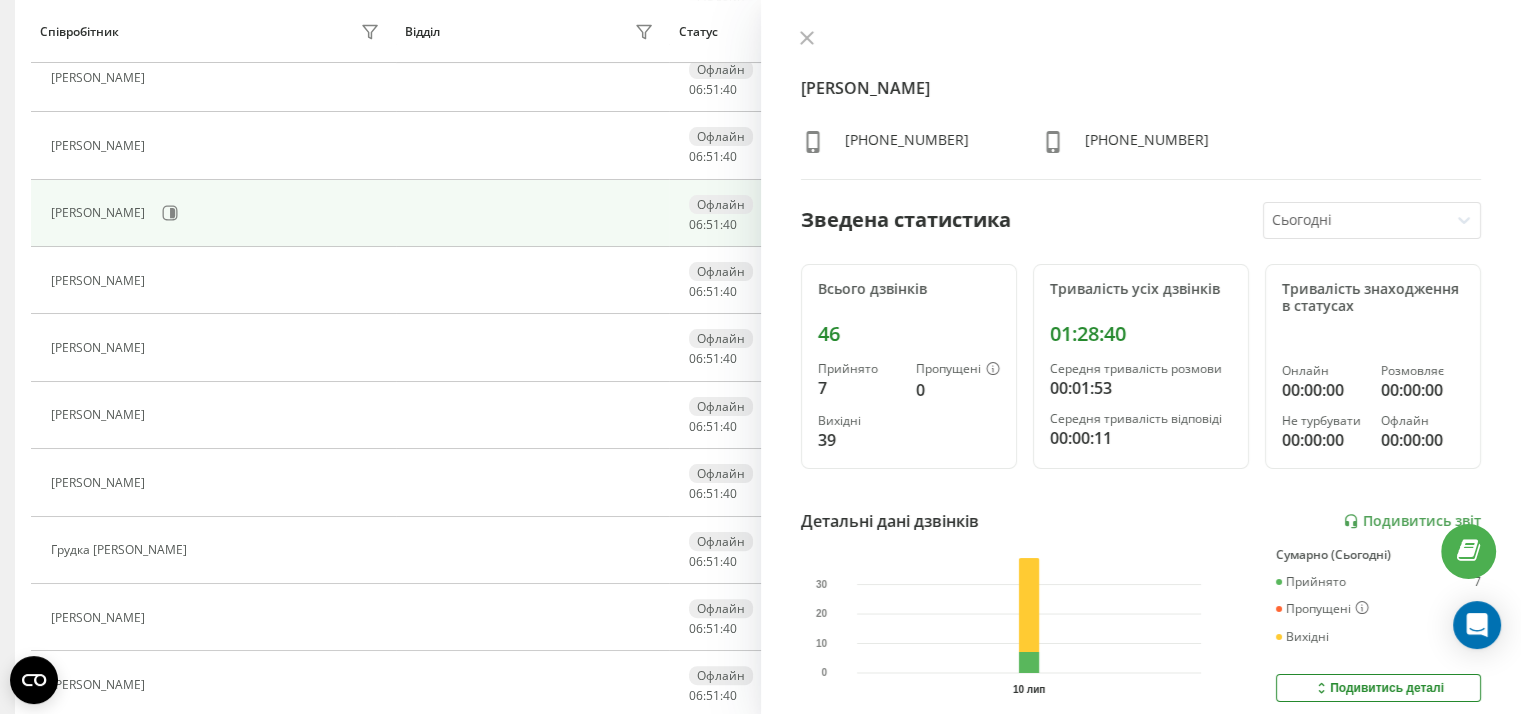 drag, startPoint x: 803, startPoint y: 36, endPoint x: 786, endPoint y: 60, distance: 29.410883 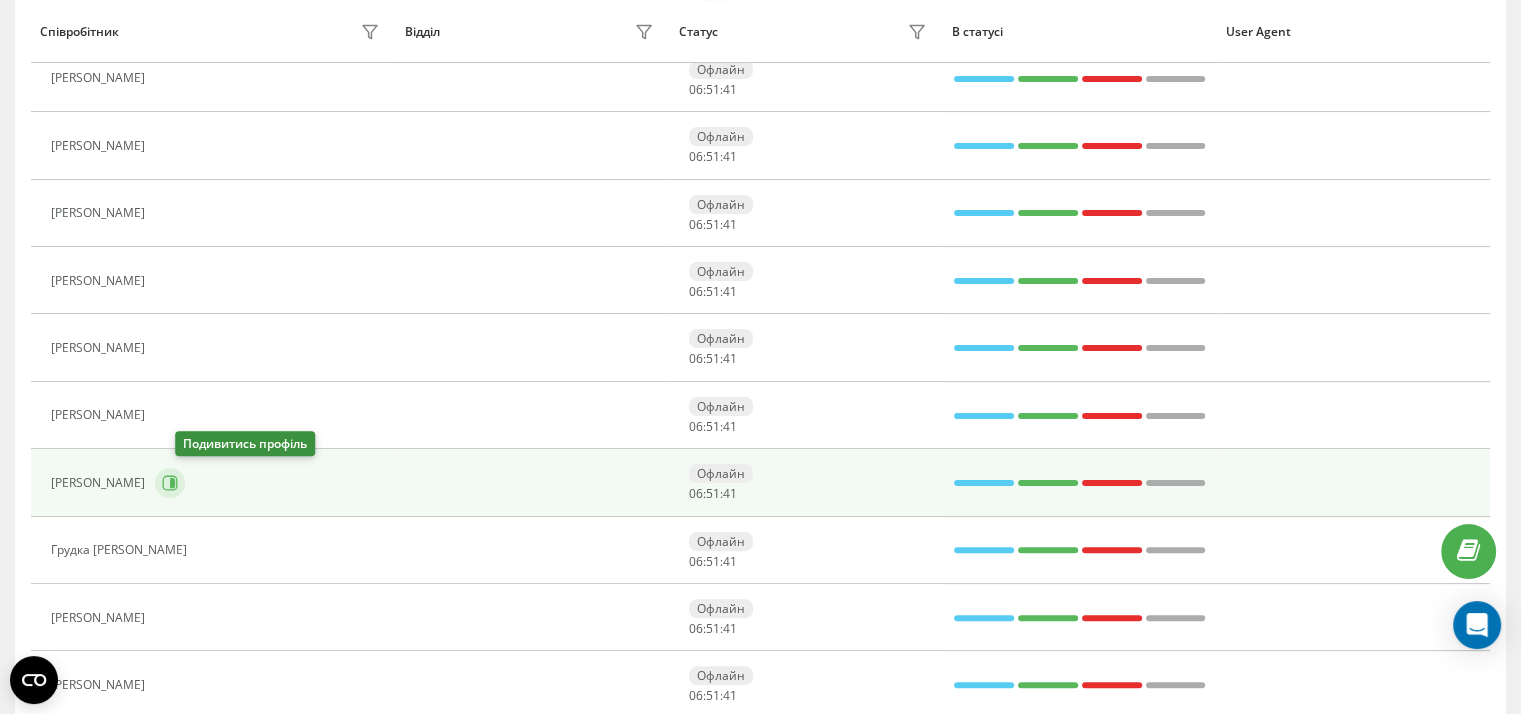 click 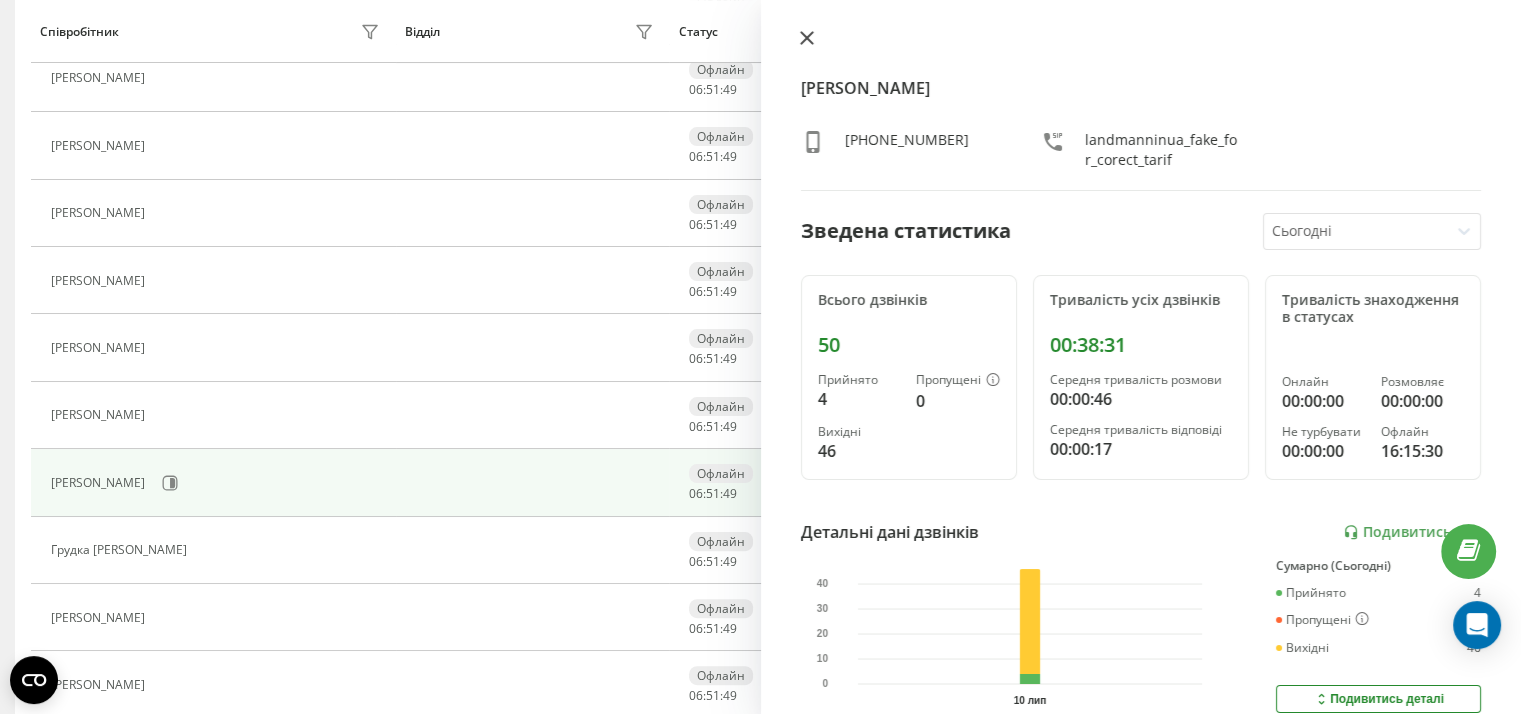 click 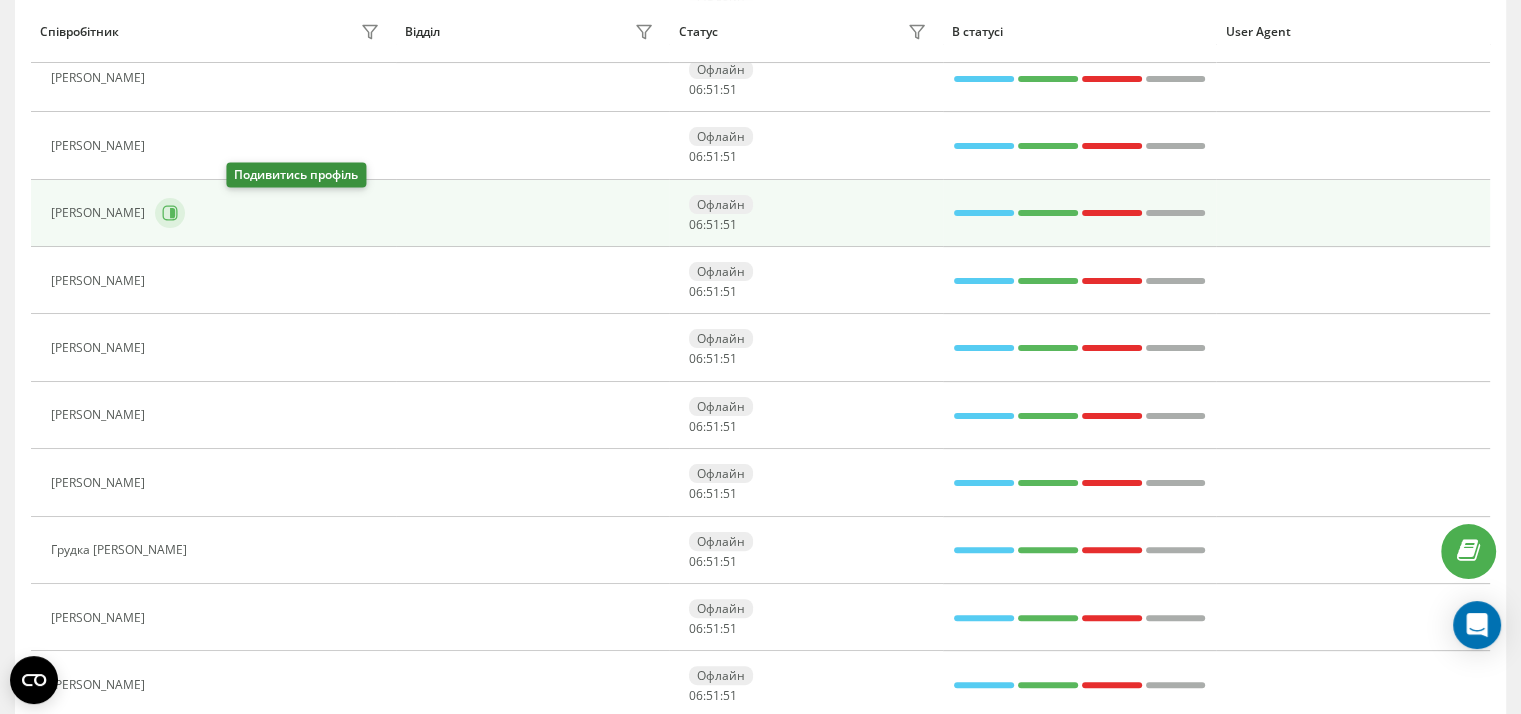 click 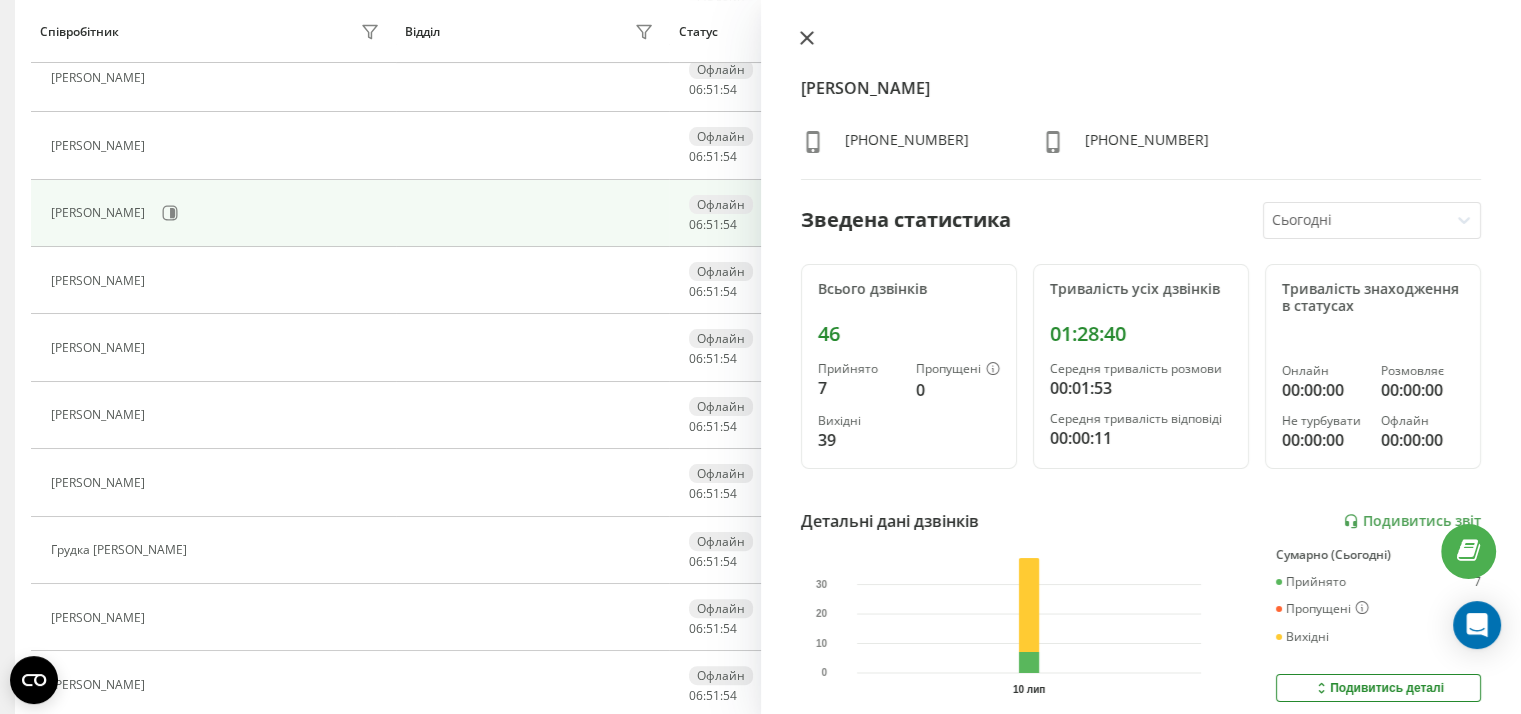 click 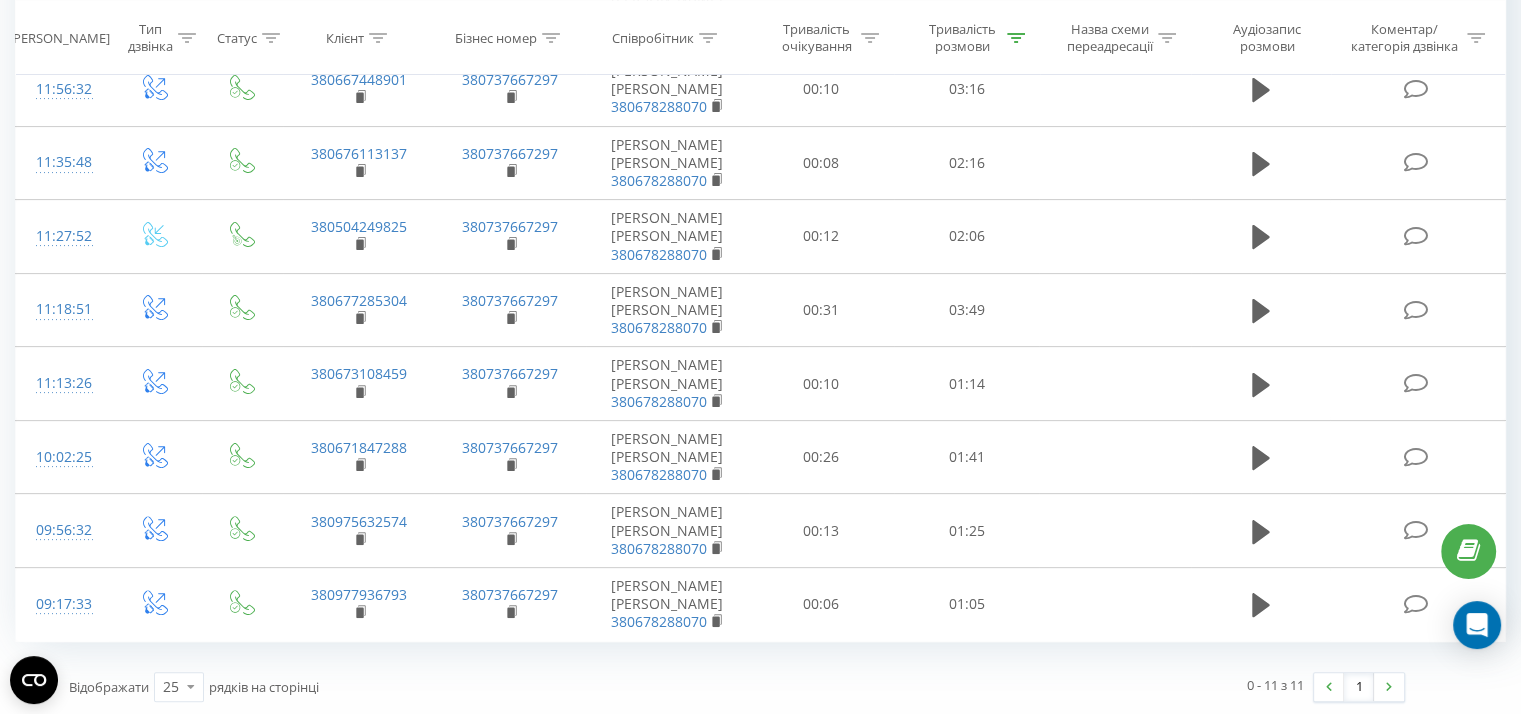 scroll, scrollTop: 0, scrollLeft: 0, axis: both 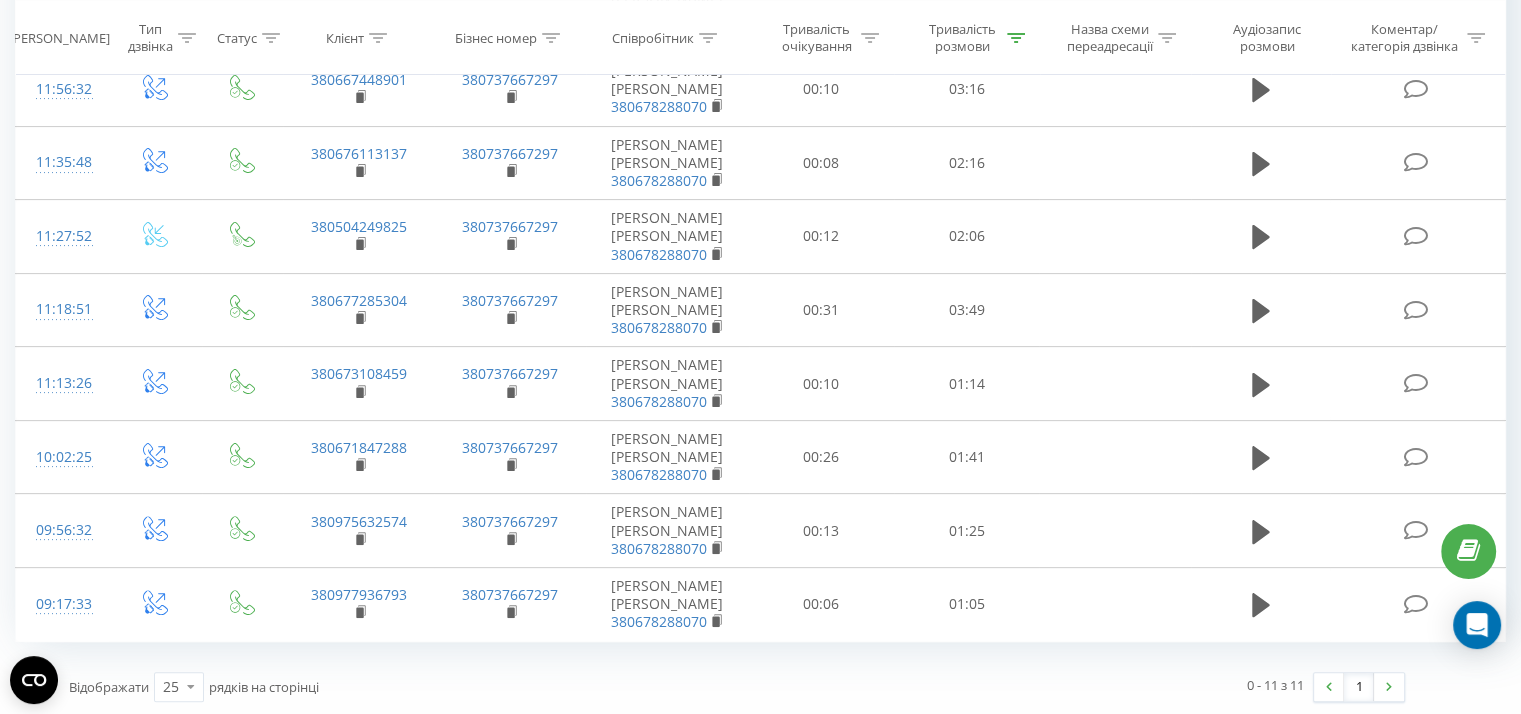 click 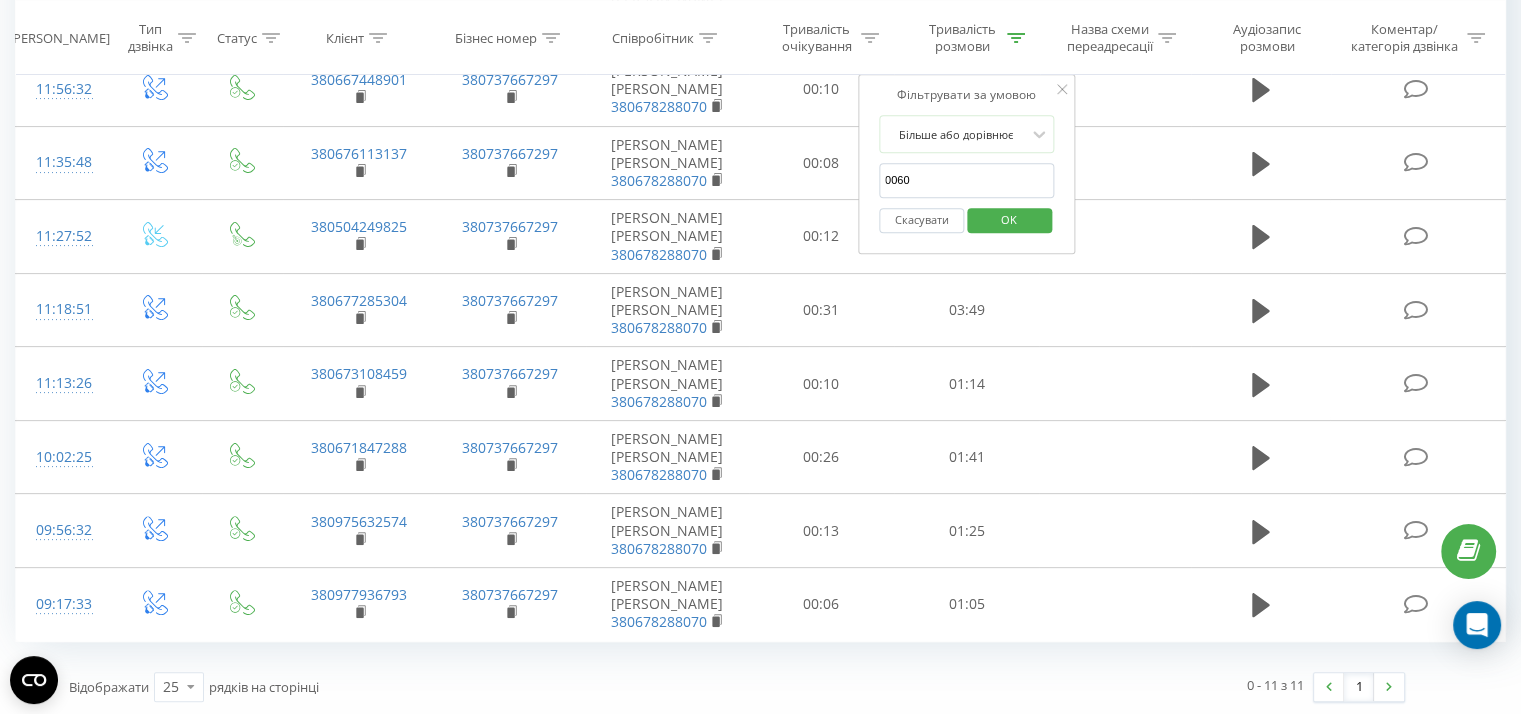 click on "OK" at bounding box center [1009, 219] 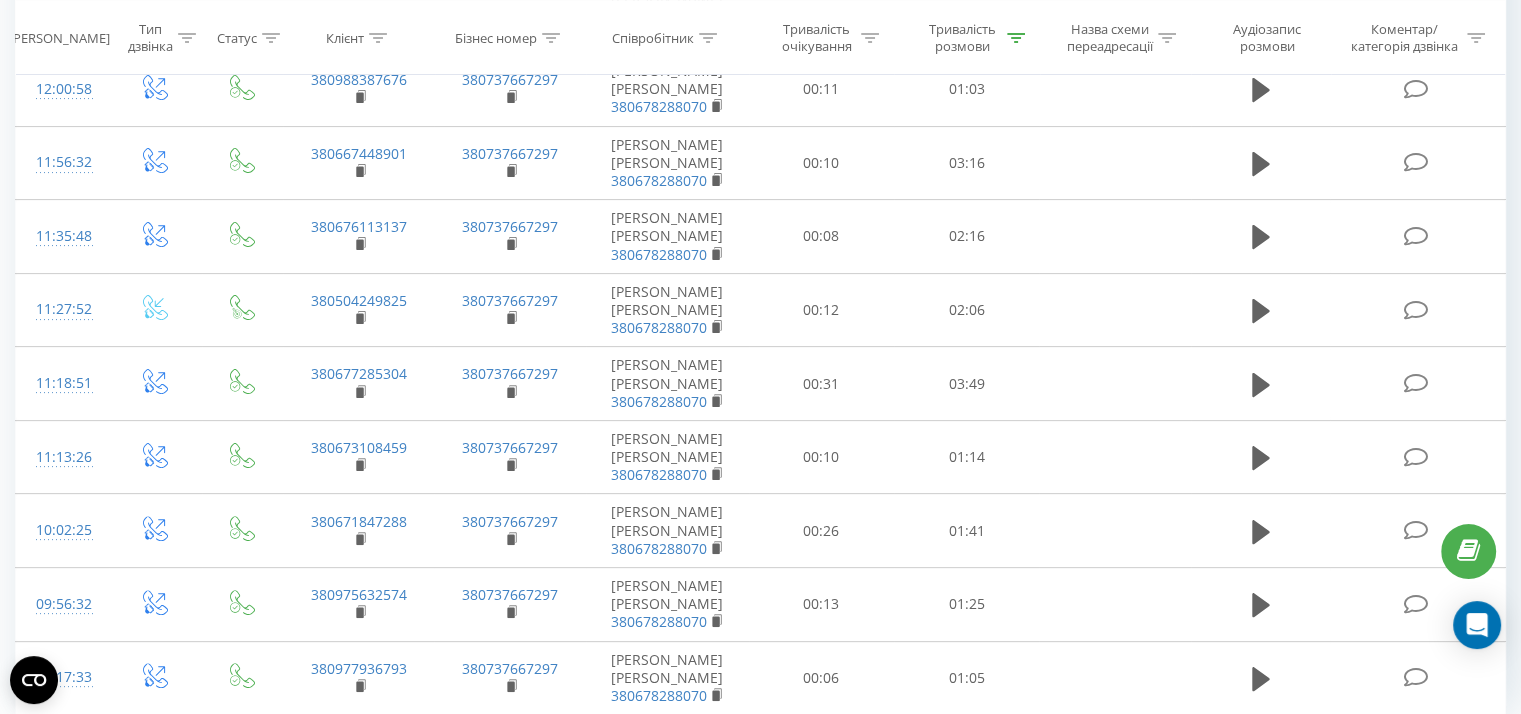 scroll, scrollTop: 540, scrollLeft: 0, axis: vertical 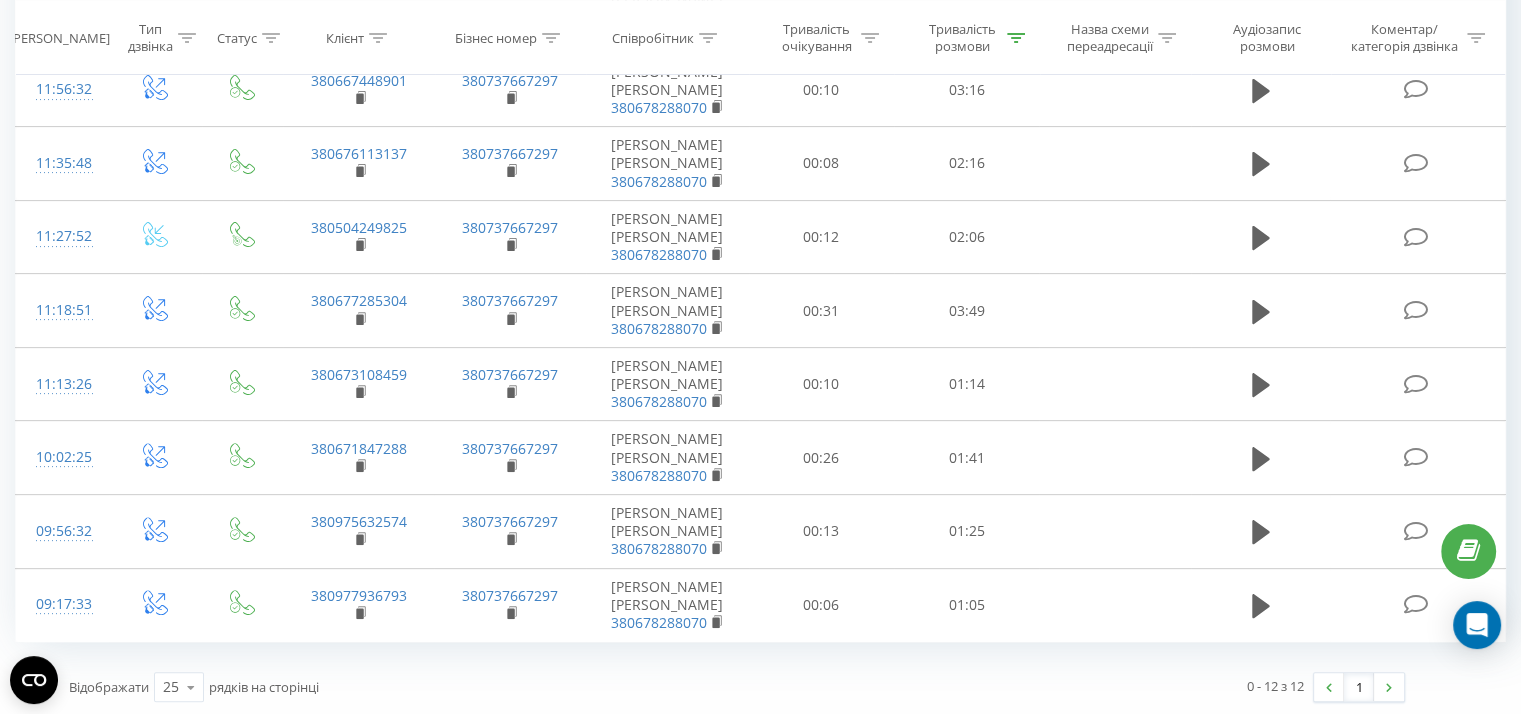 click 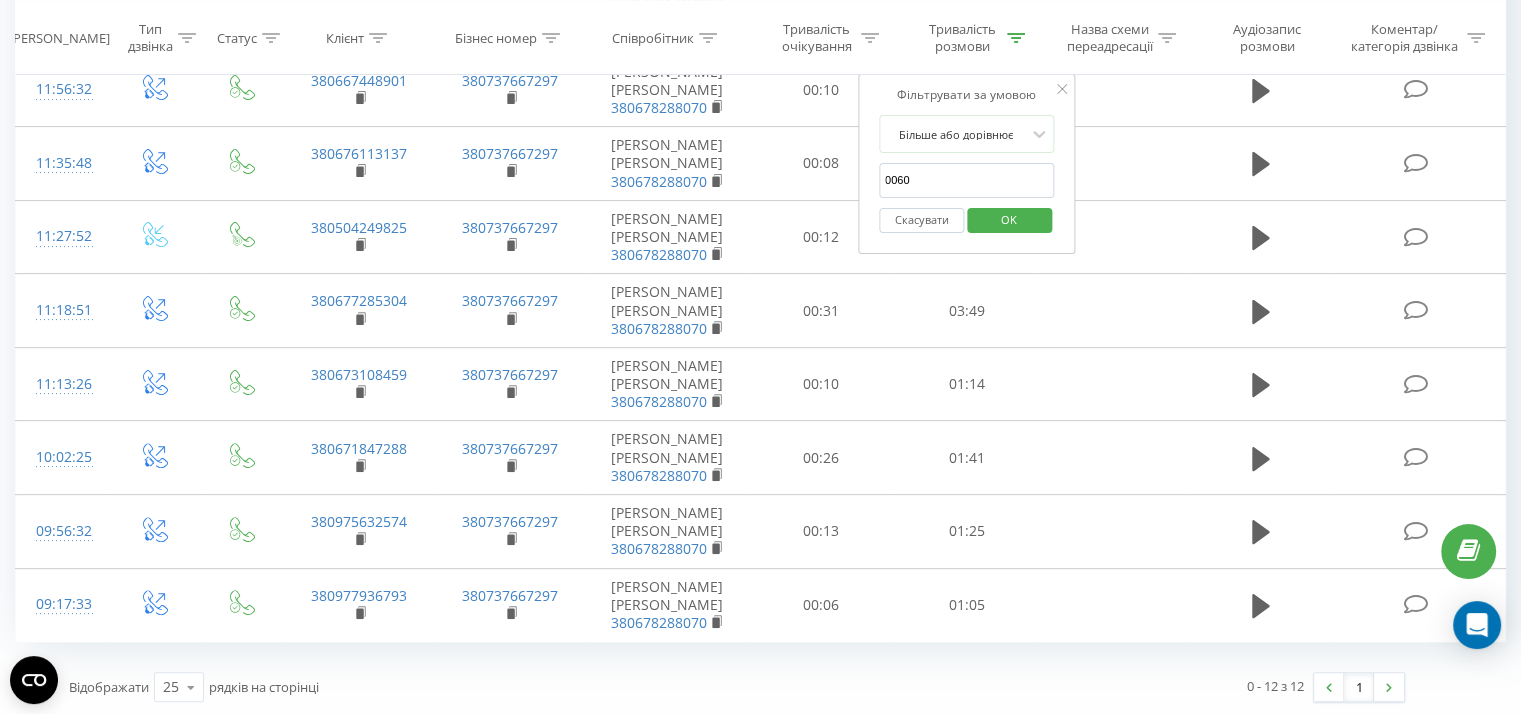click on "0060" at bounding box center (967, 180) 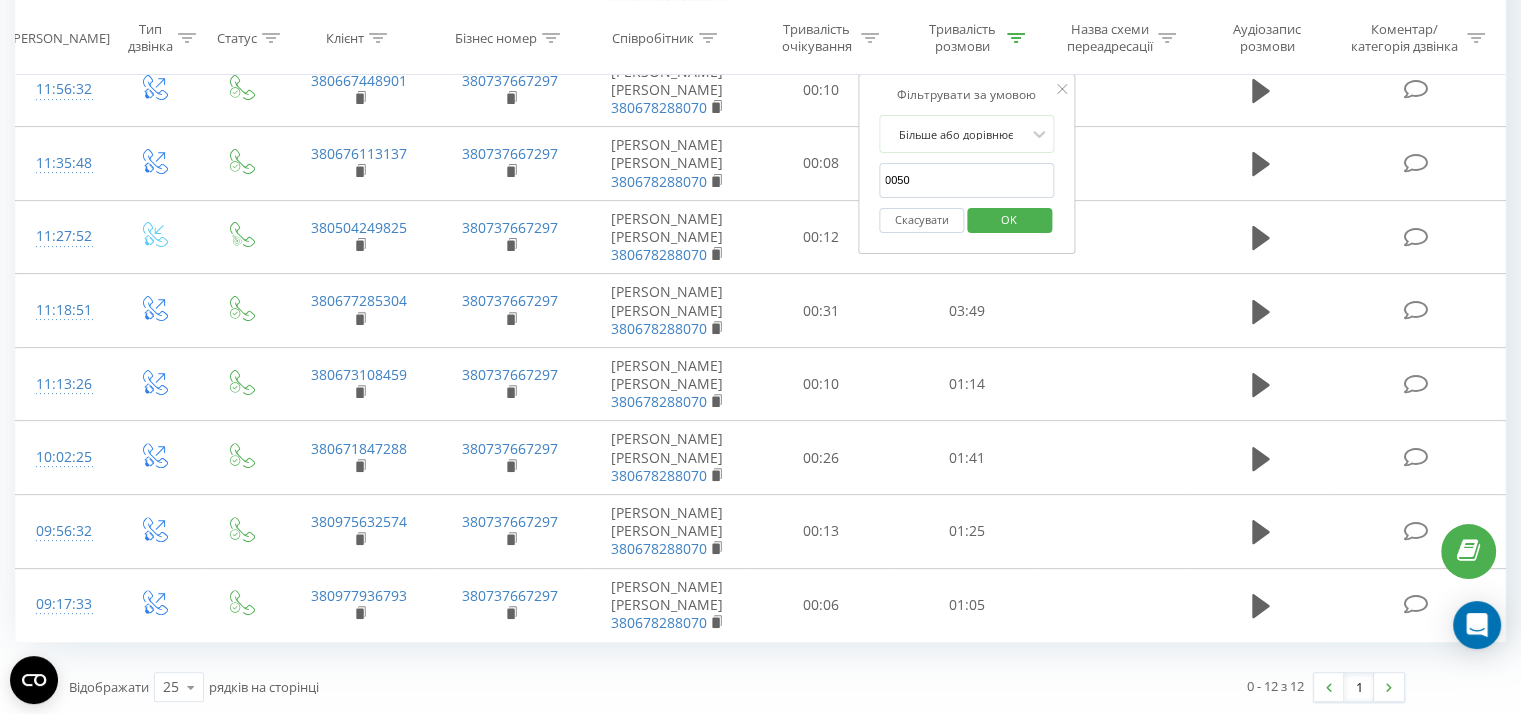click on "OK" at bounding box center [1009, 219] 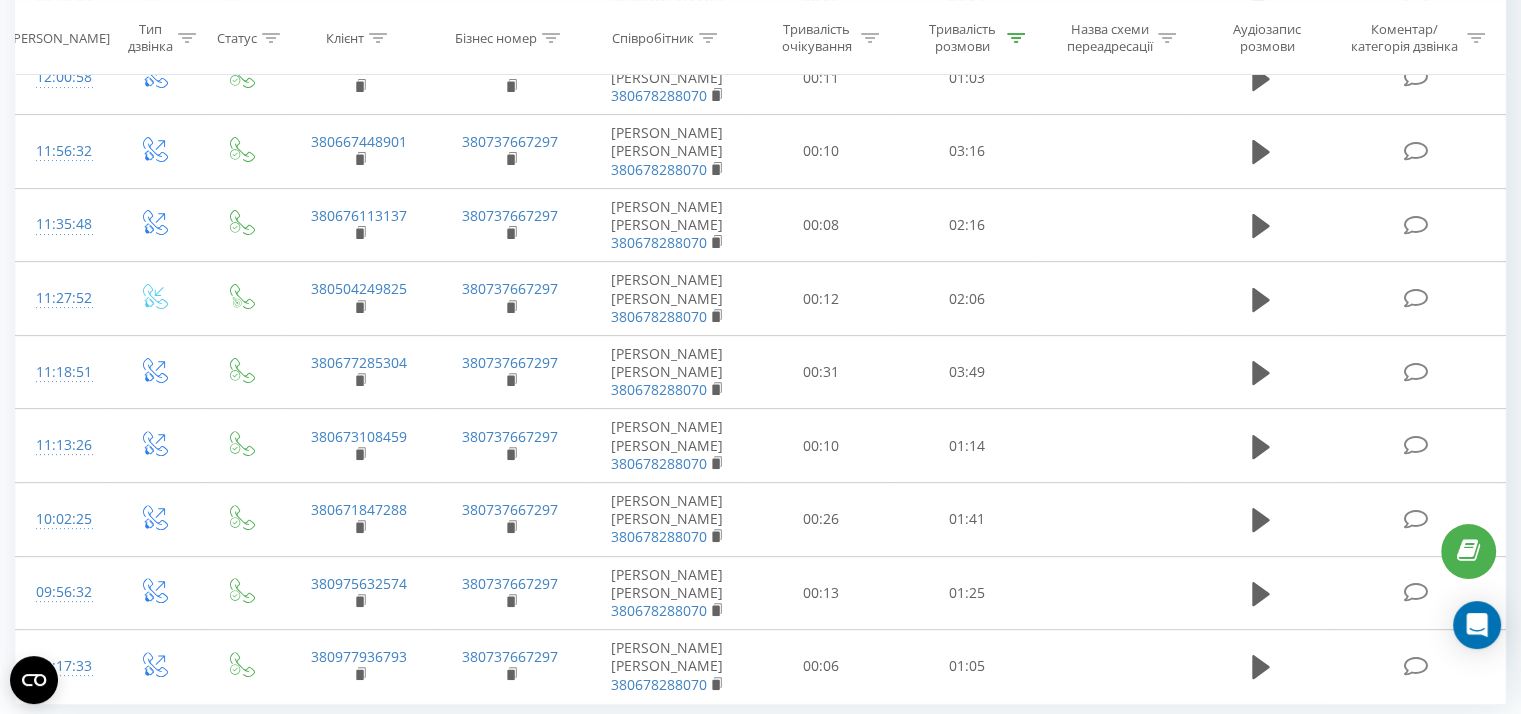 scroll, scrollTop: 613, scrollLeft: 0, axis: vertical 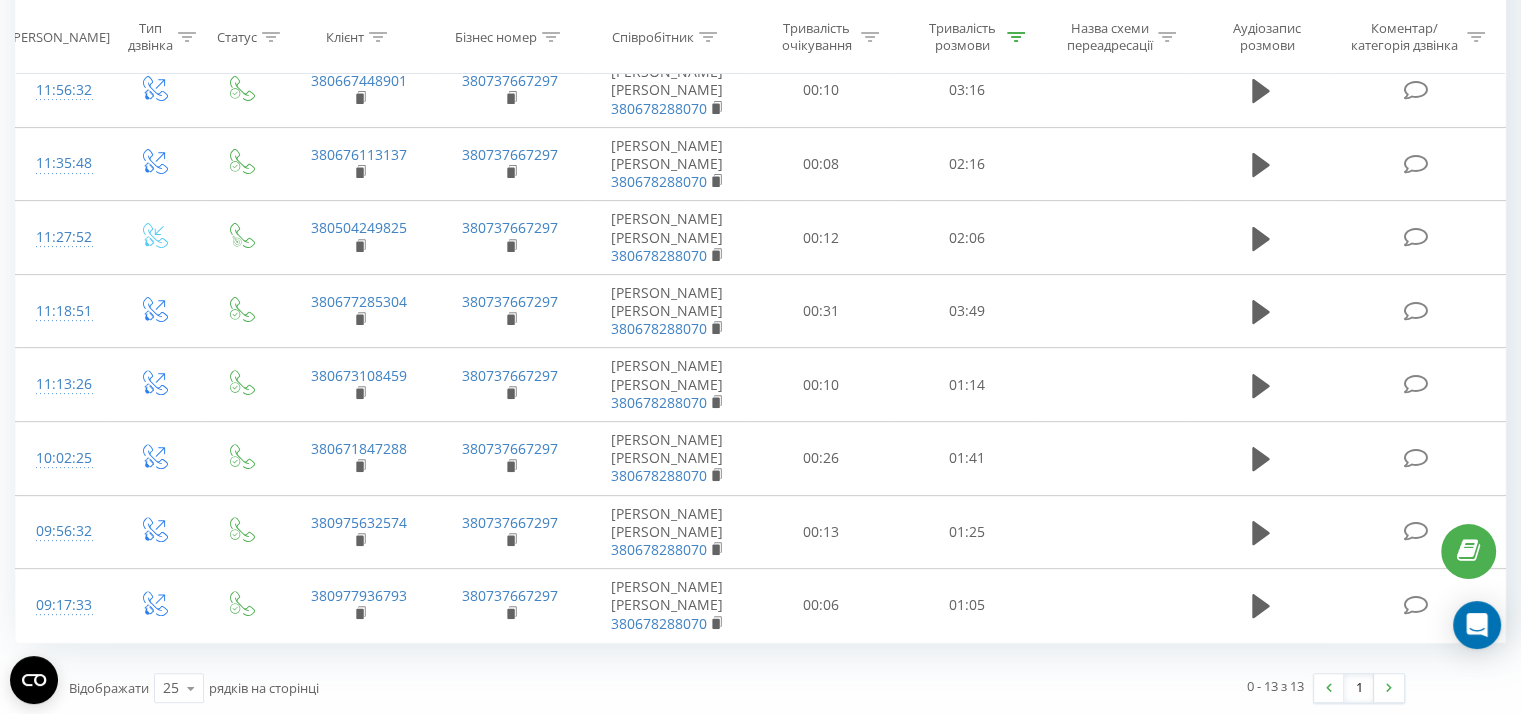 click at bounding box center [1016, 37] 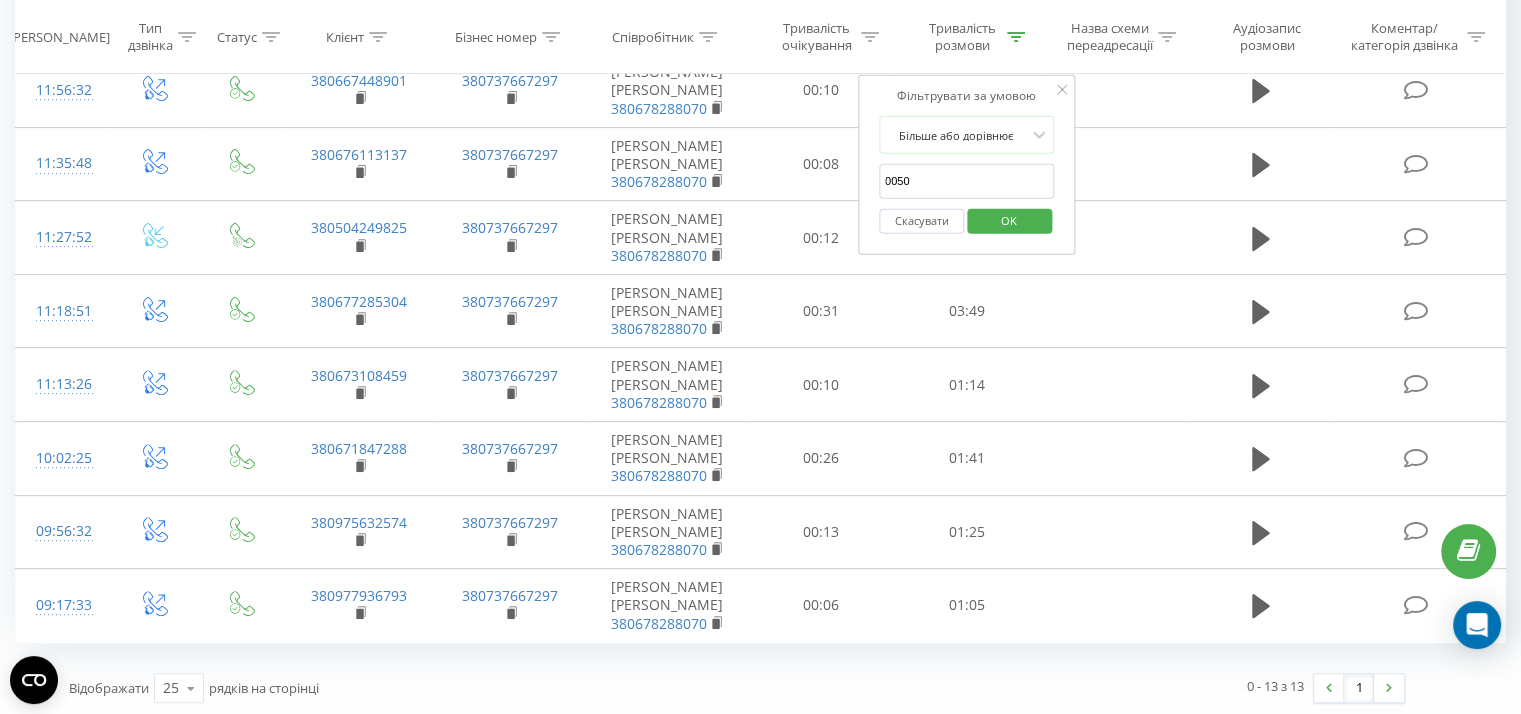 click on "0050" at bounding box center (967, 181) 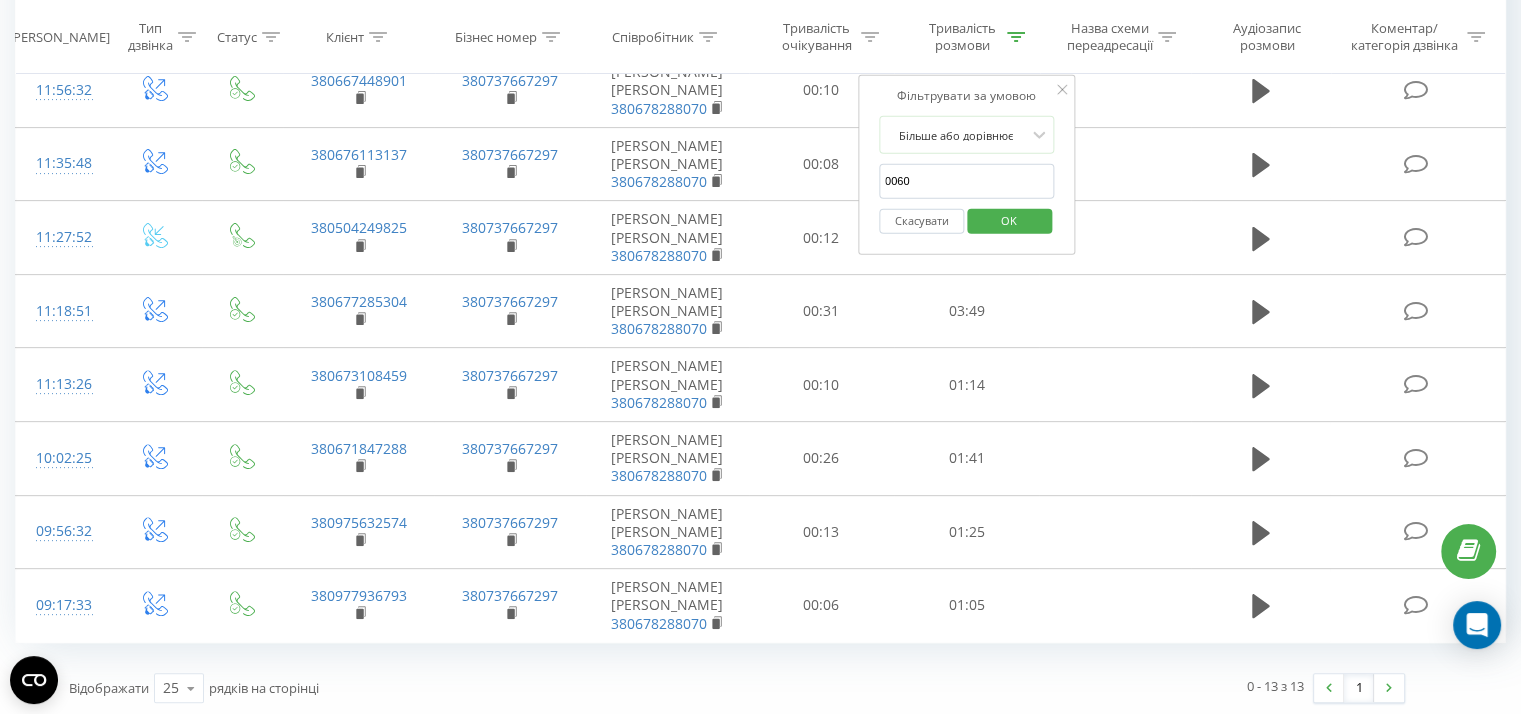 type on "0060" 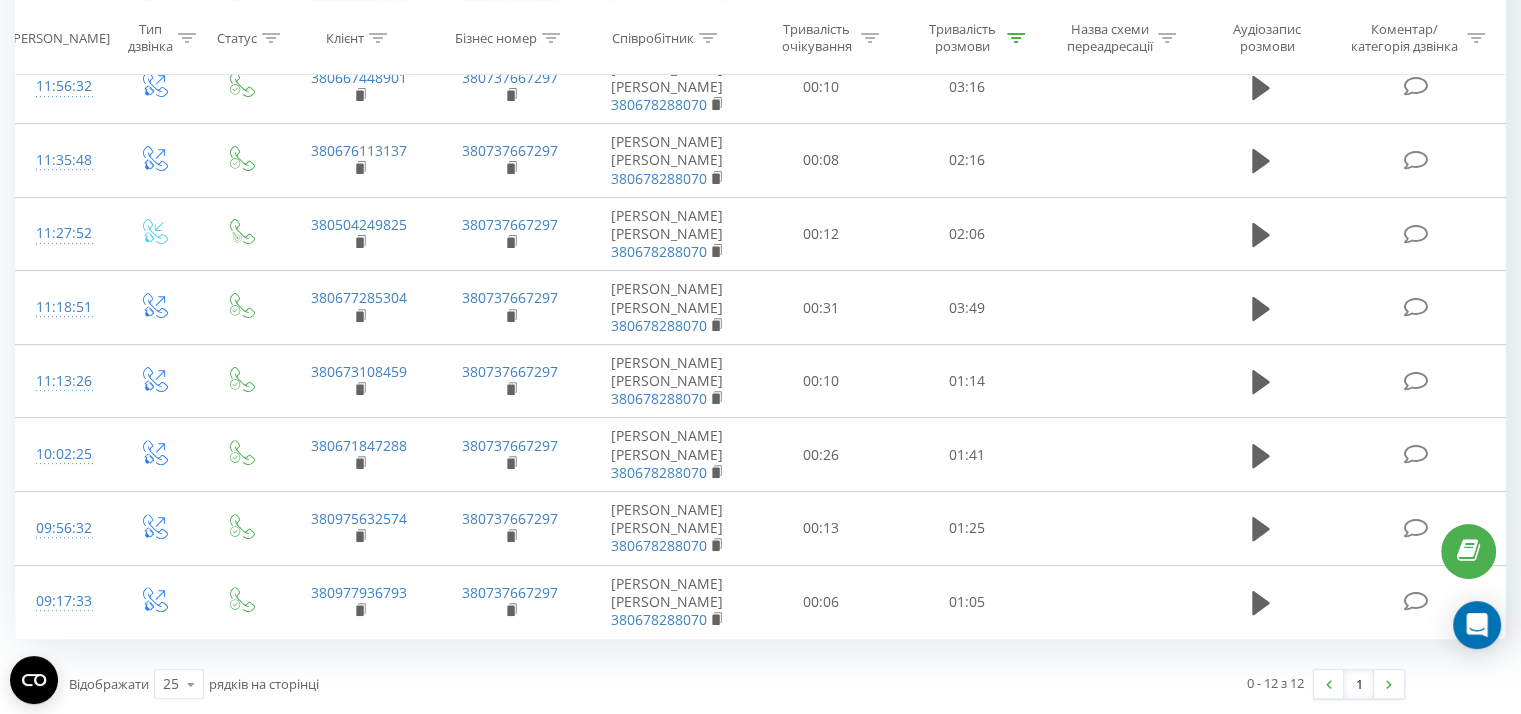 scroll, scrollTop: 540, scrollLeft: 0, axis: vertical 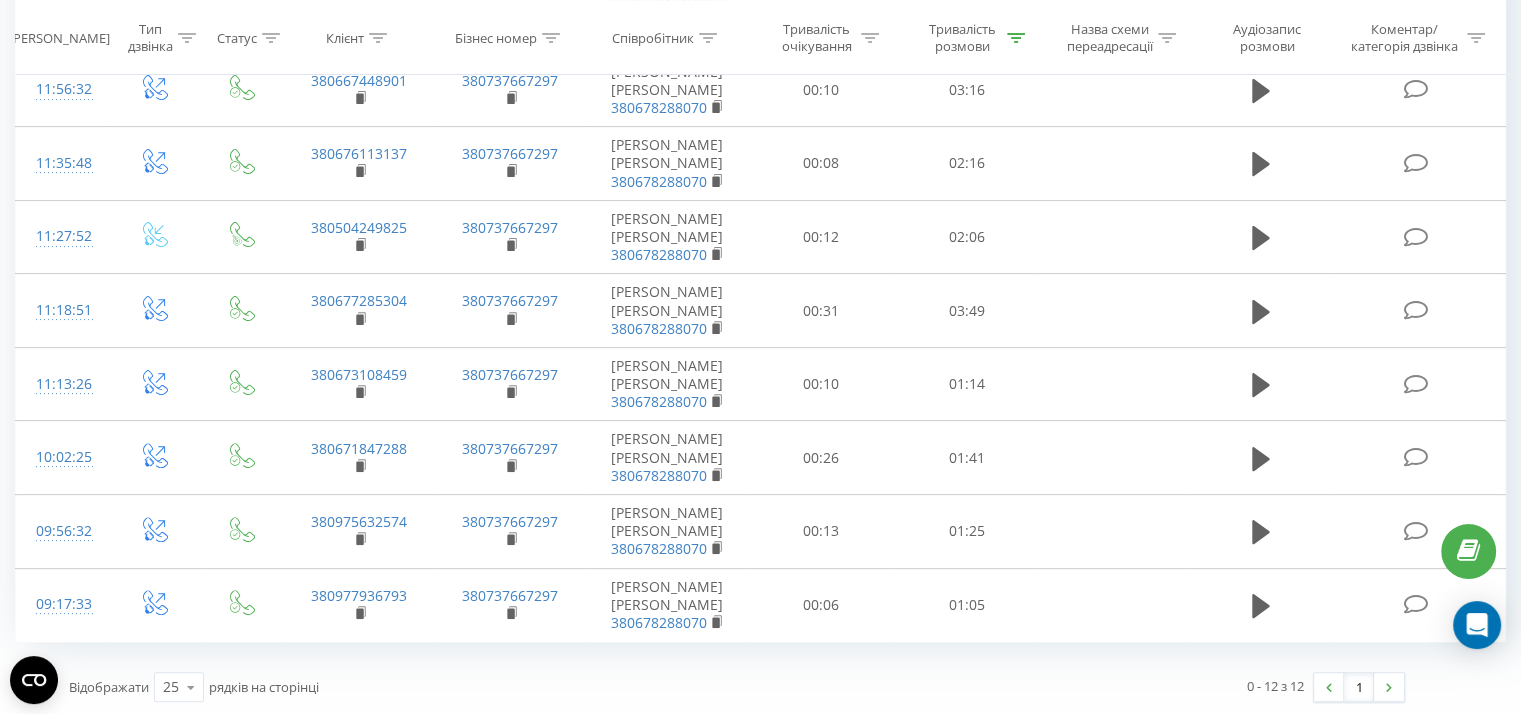 click 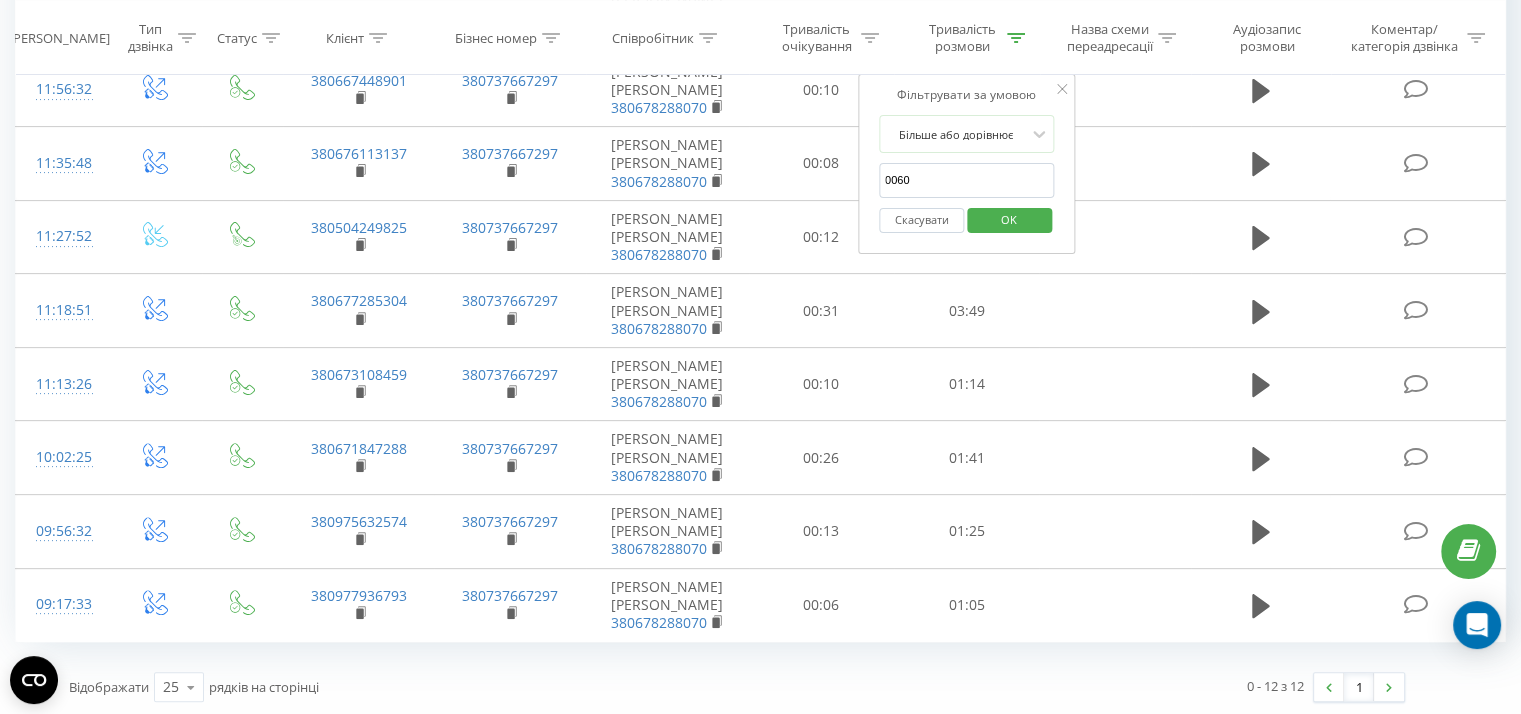click on "OK" at bounding box center (1009, 219) 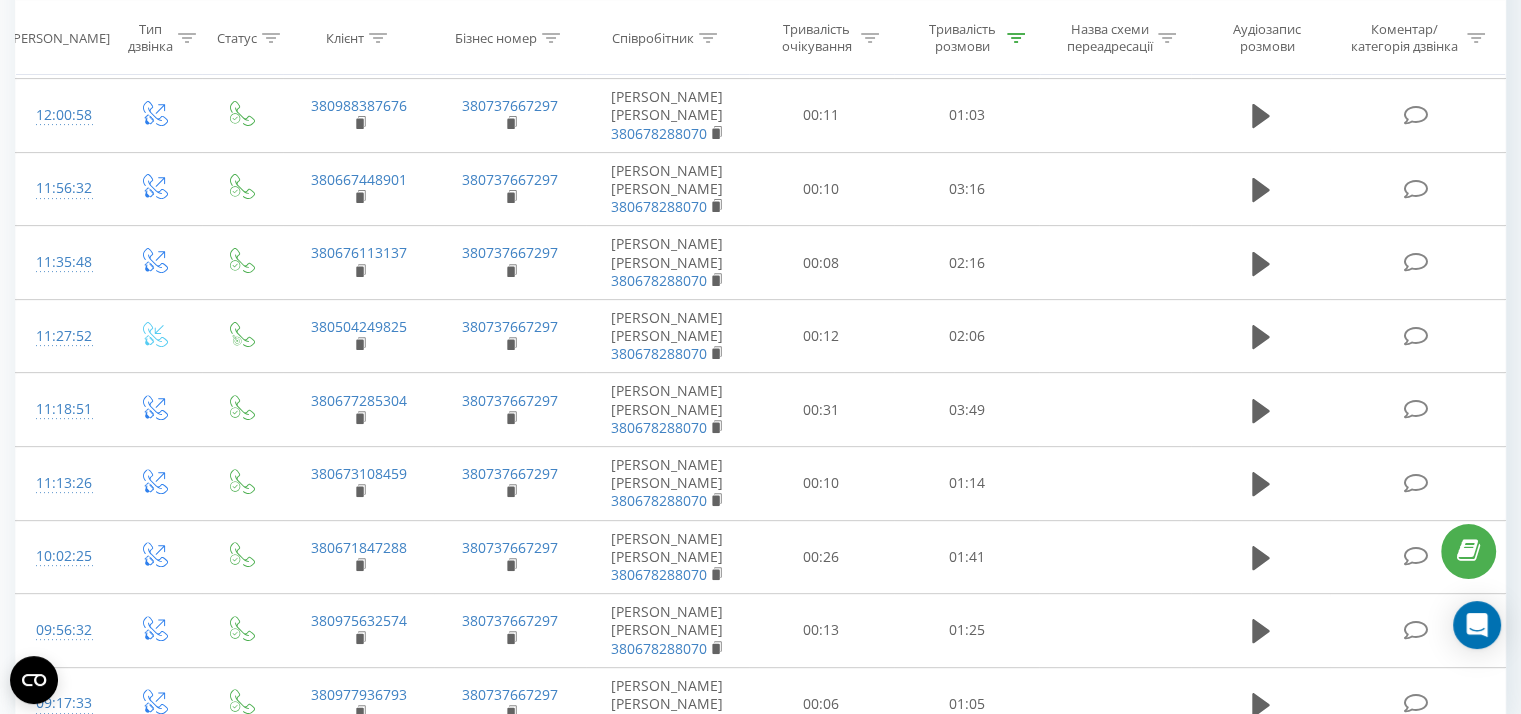 scroll, scrollTop: 687, scrollLeft: 0, axis: vertical 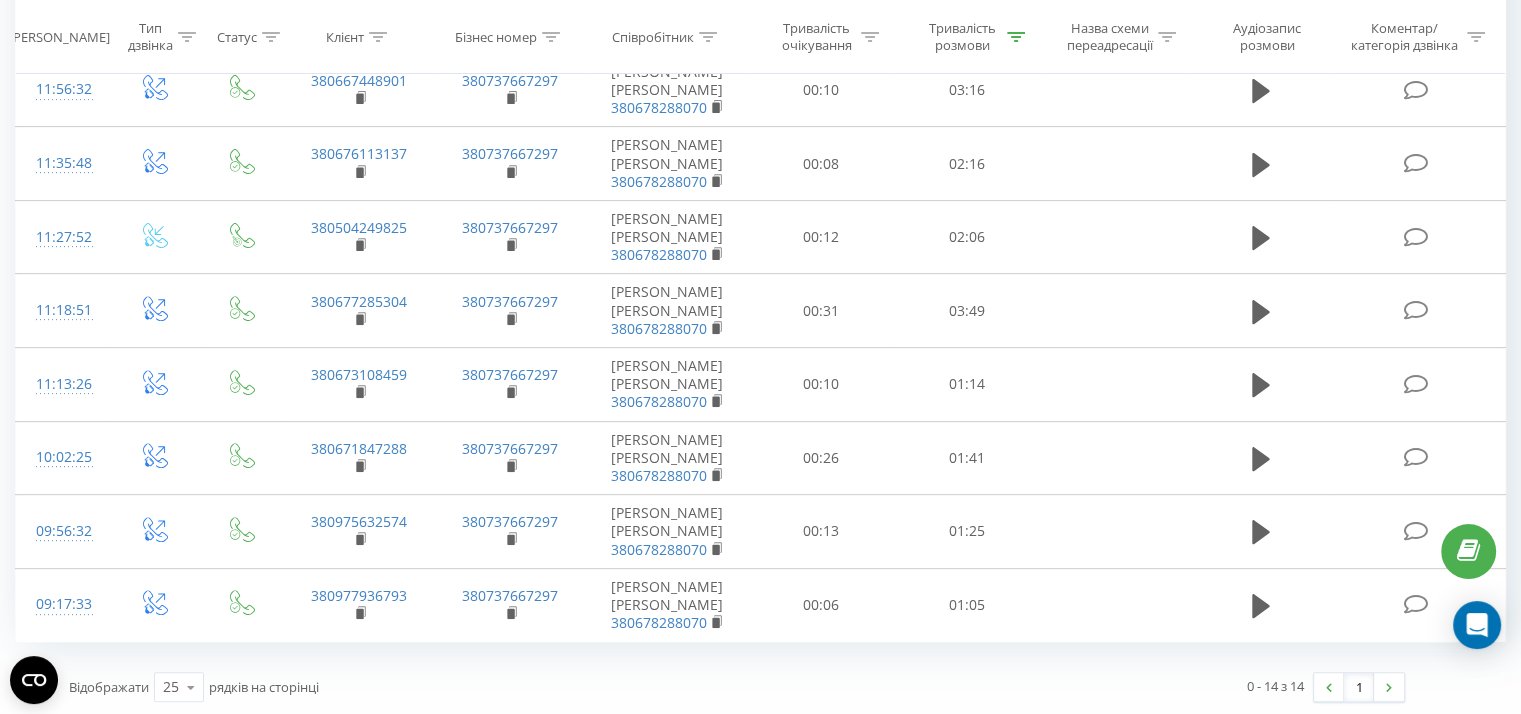 click 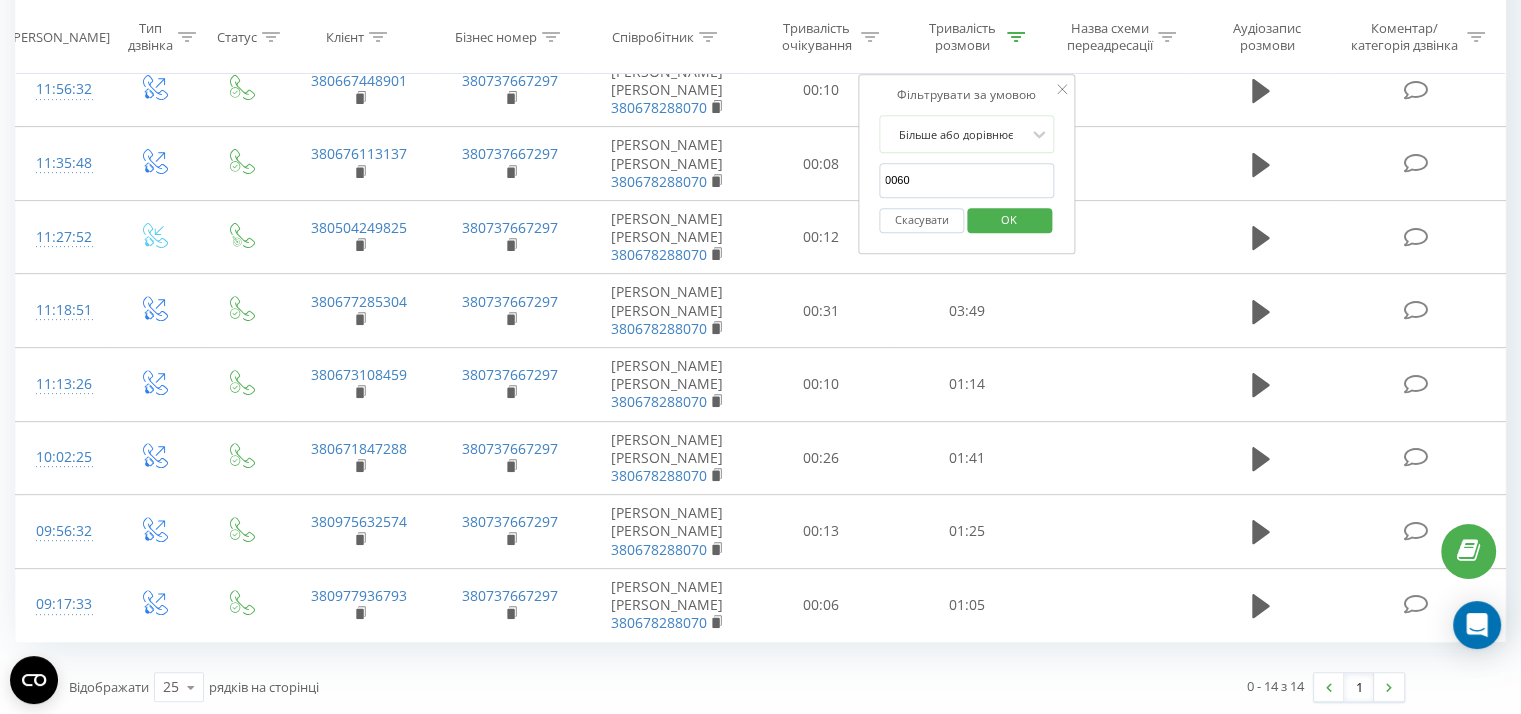 click on "OK" at bounding box center (1009, 219) 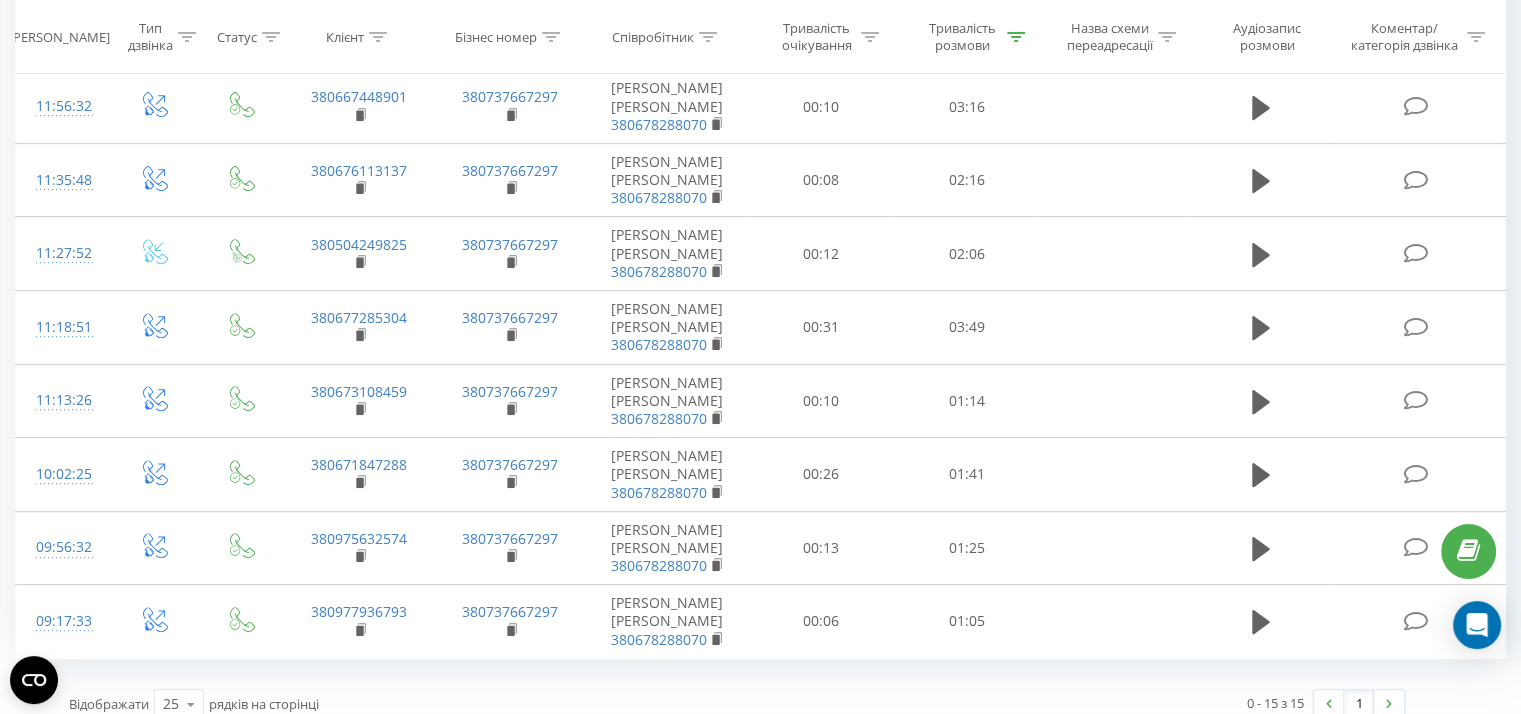 scroll, scrollTop: 760, scrollLeft: 0, axis: vertical 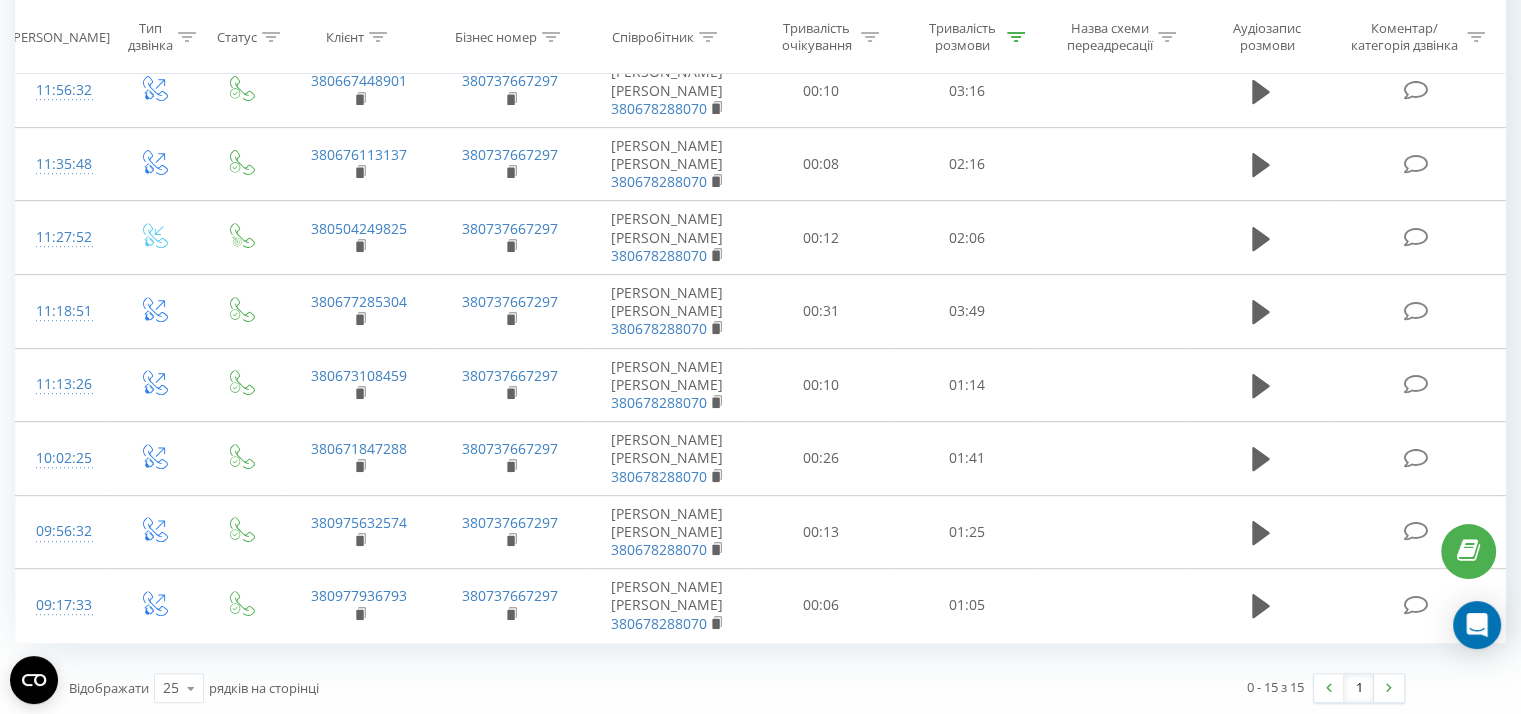 click at bounding box center (1016, 37) 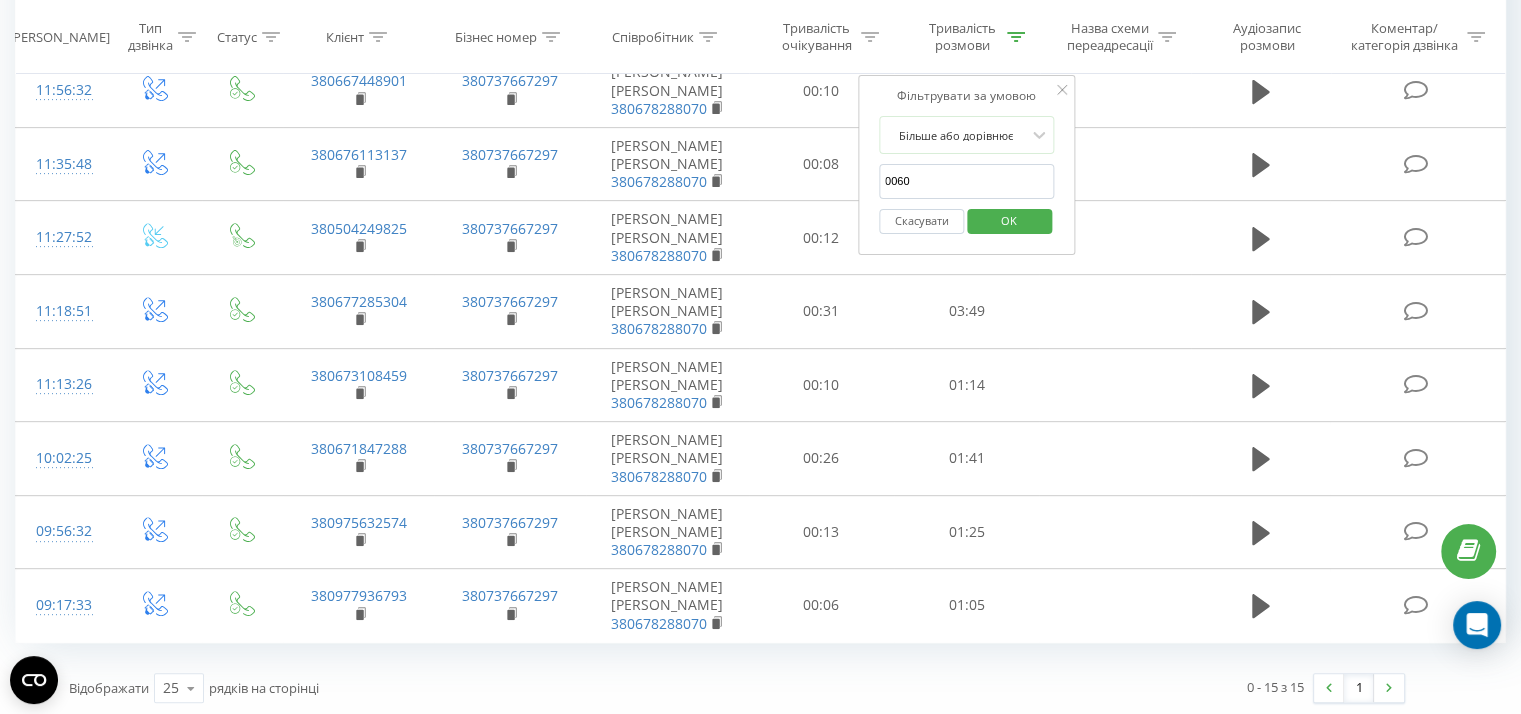 click on "OK" at bounding box center (1009, 220) 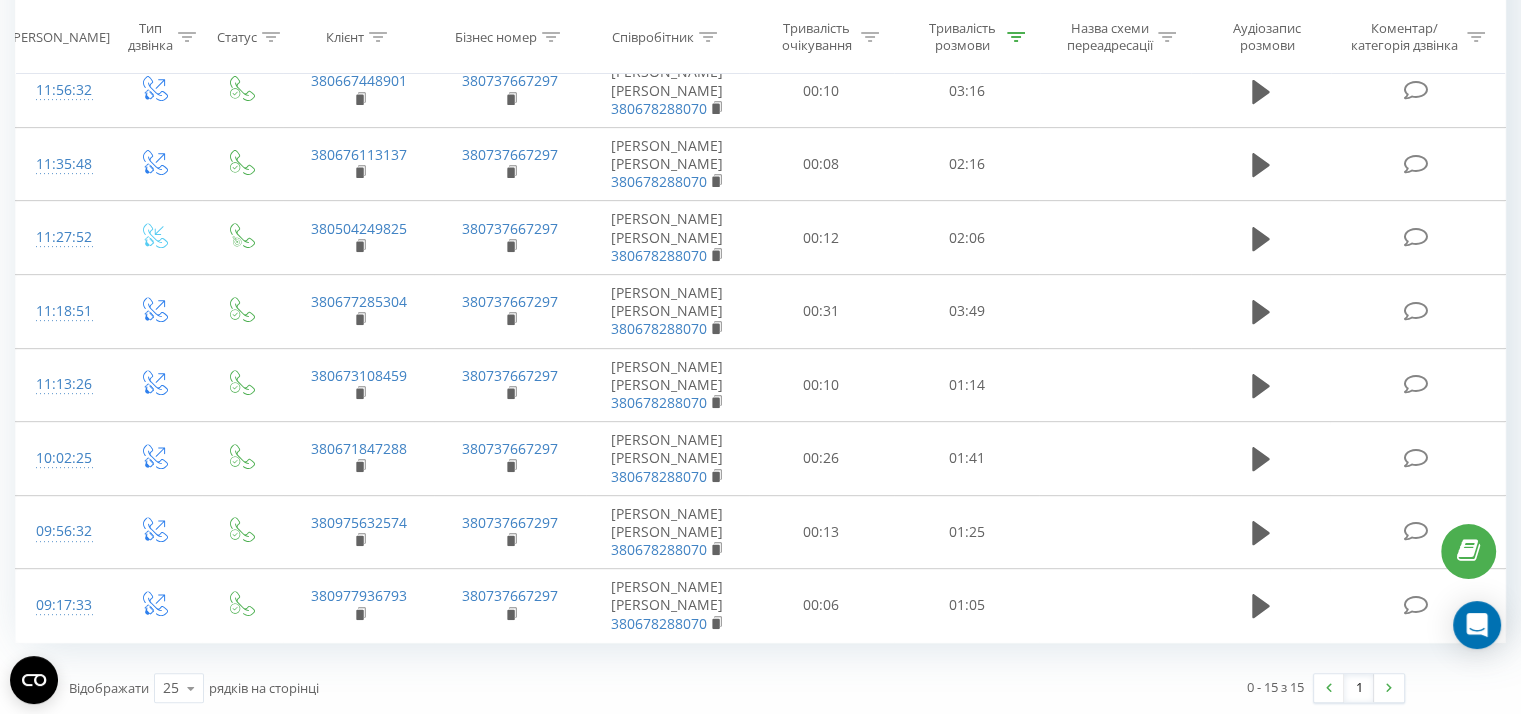 click 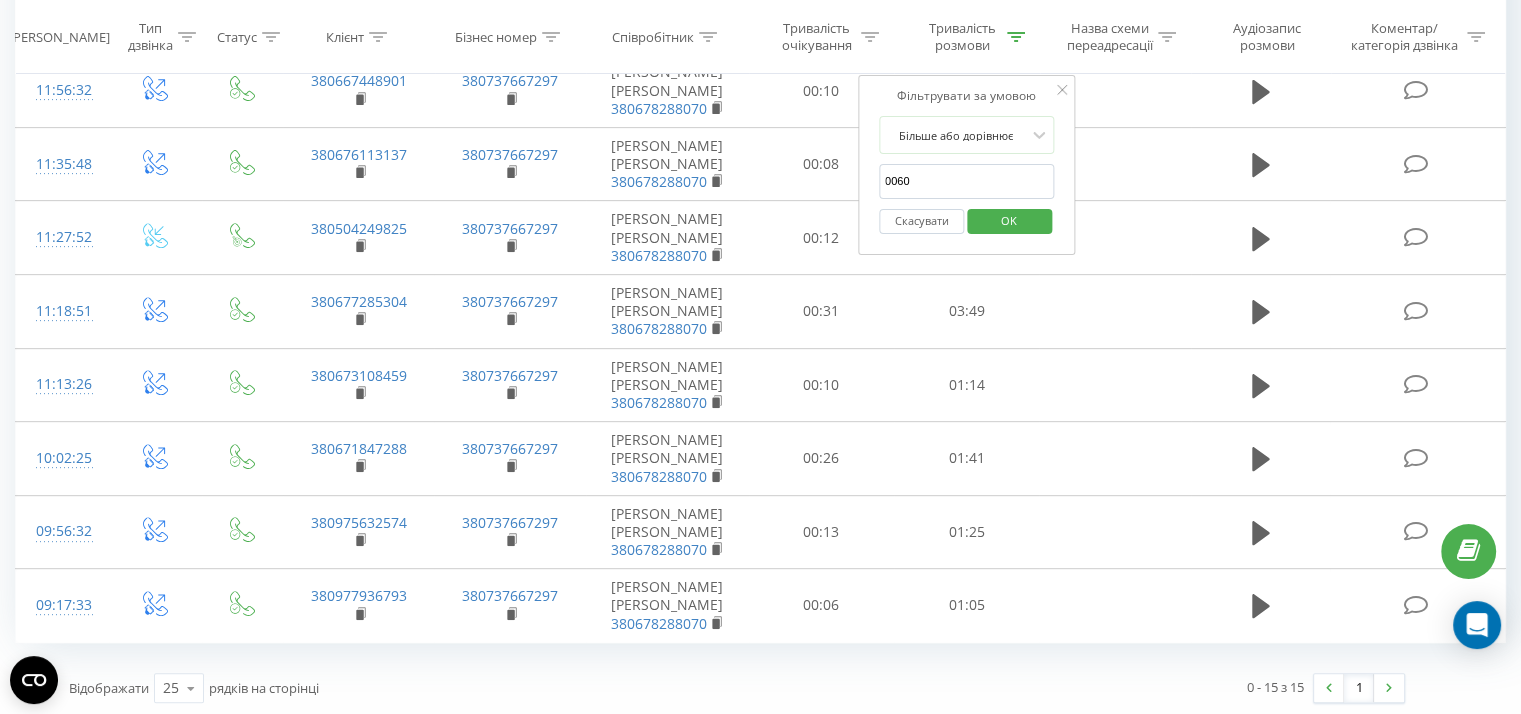 click on "OK" at bounding box center [1009, 220] 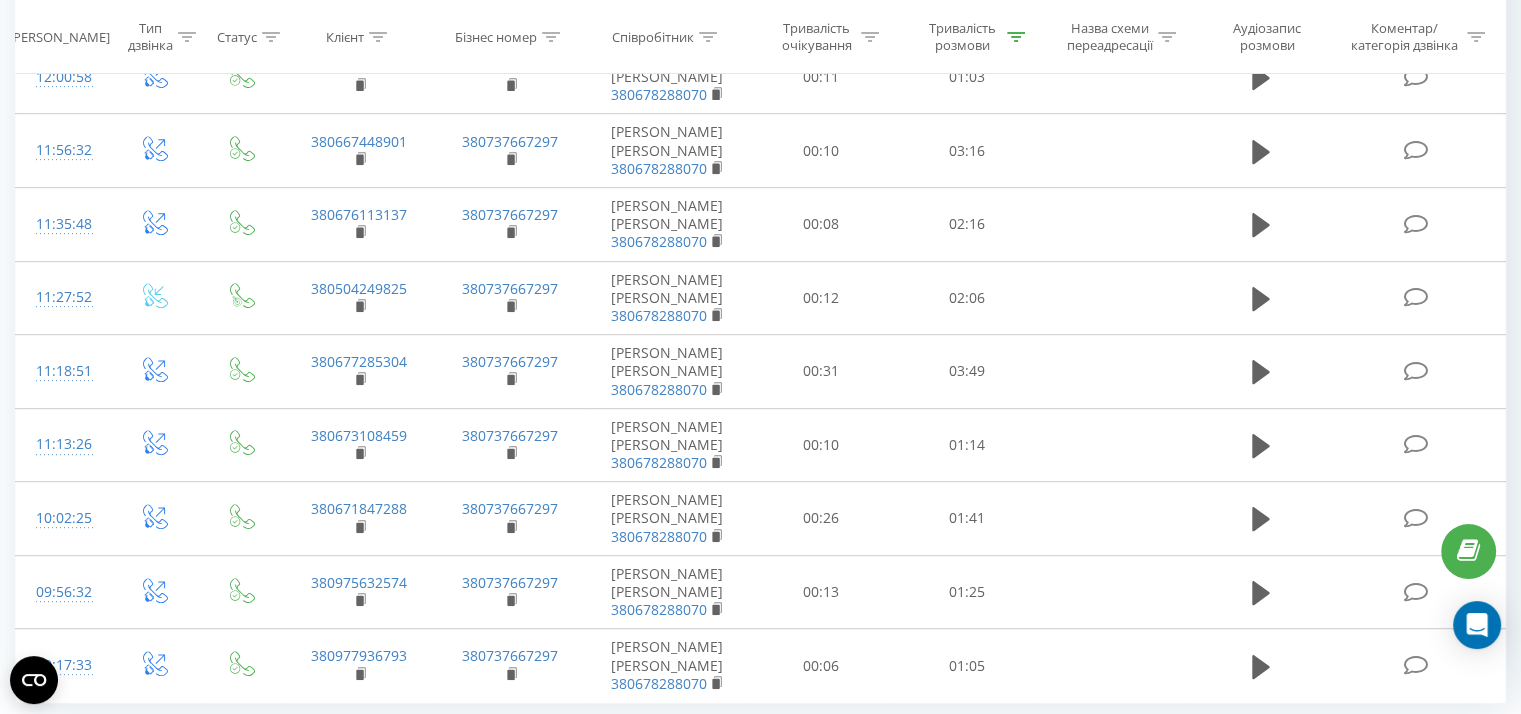 scroll, scrollTop: 907, scrollLeft: 0, axis: vertical 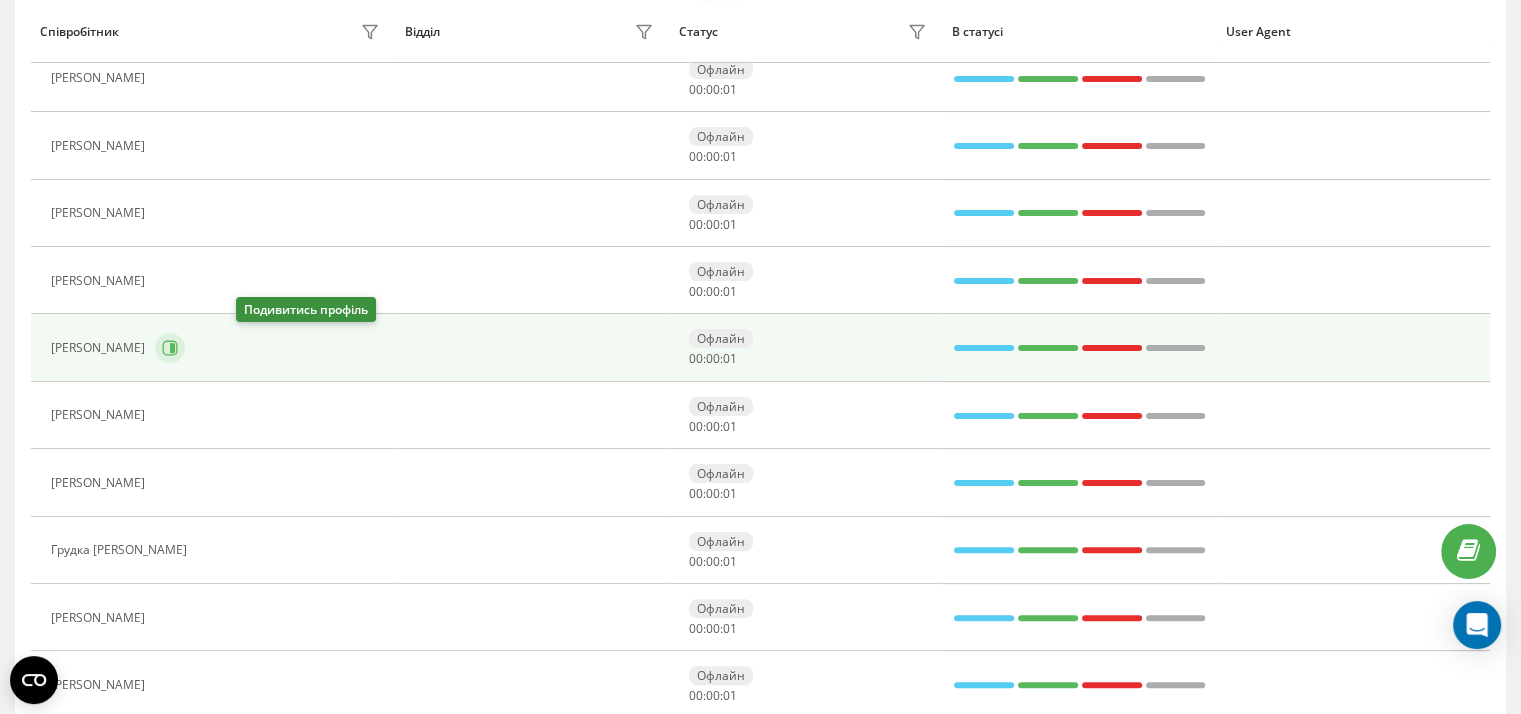 click 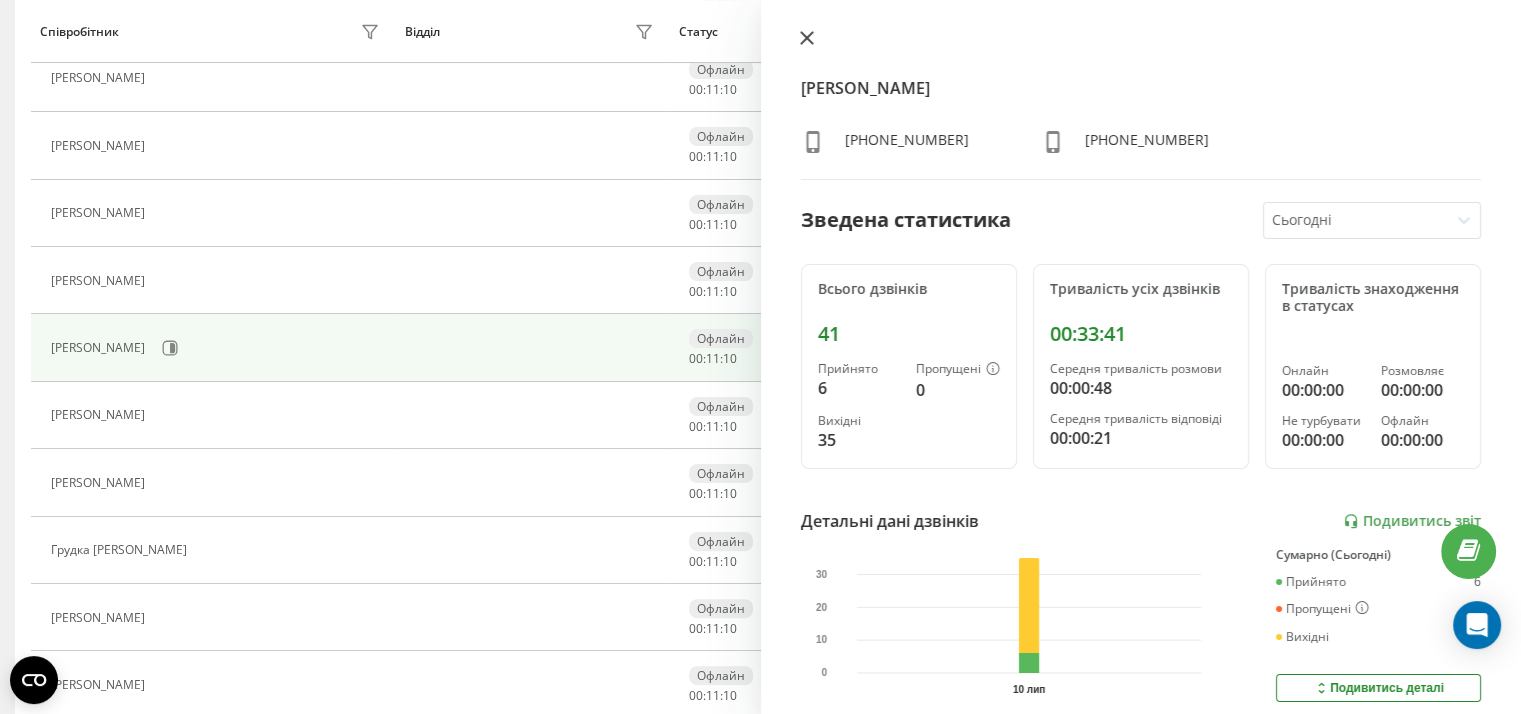 click 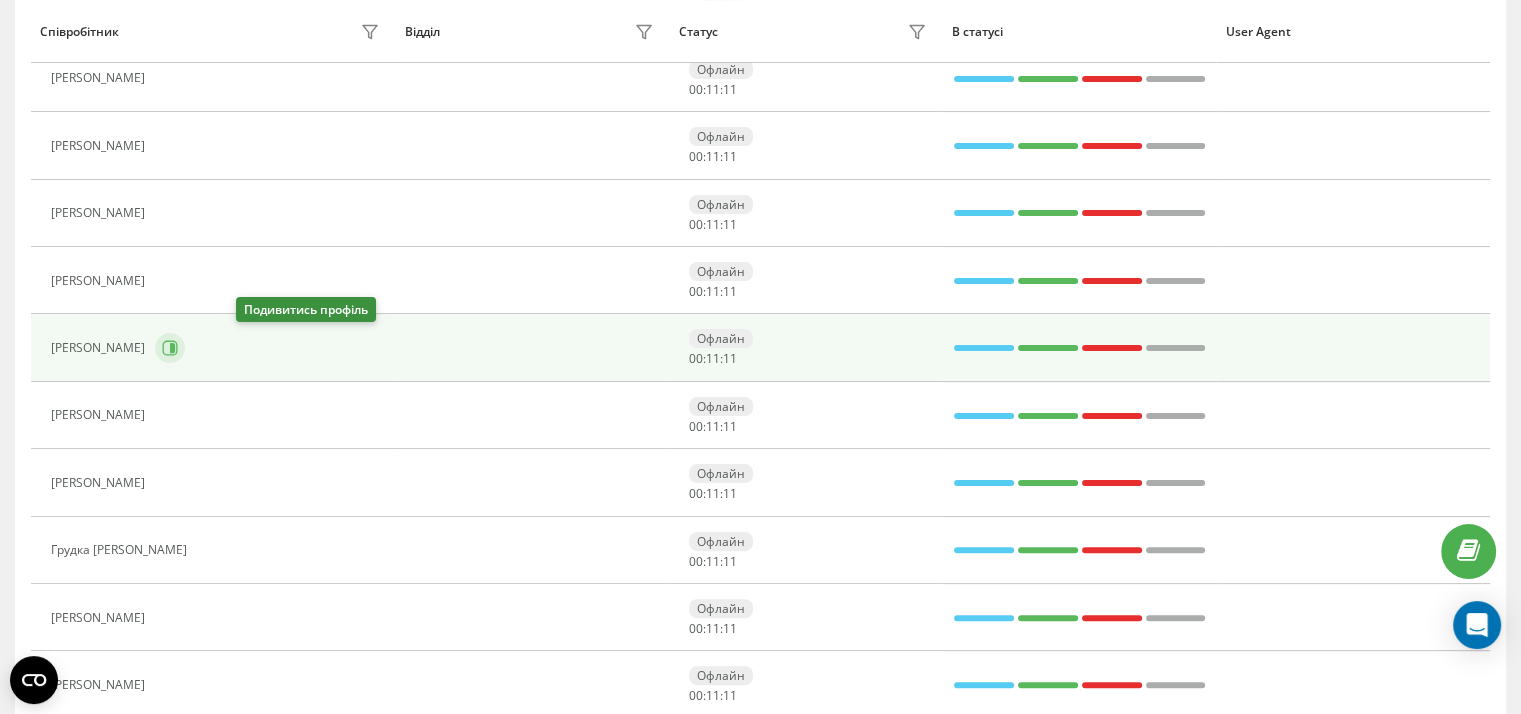 click 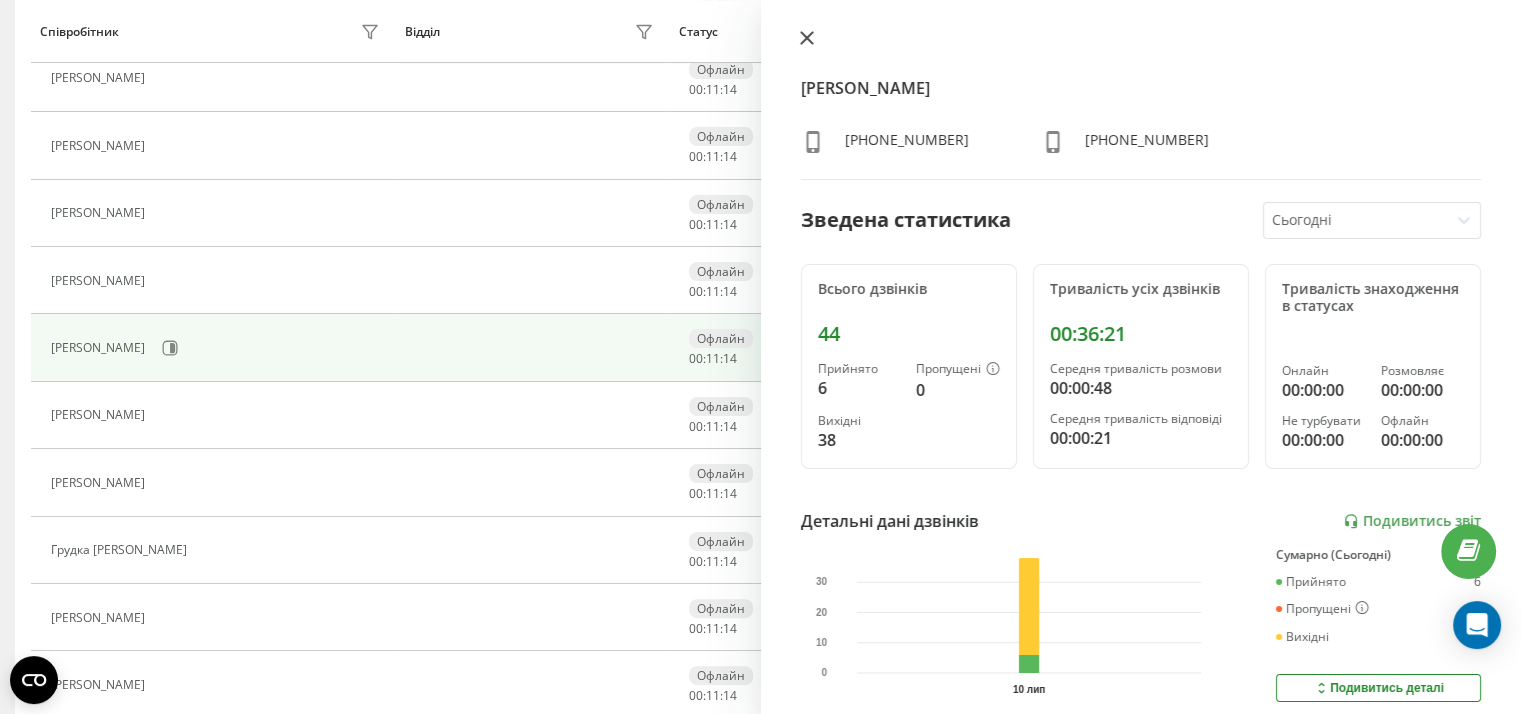click 